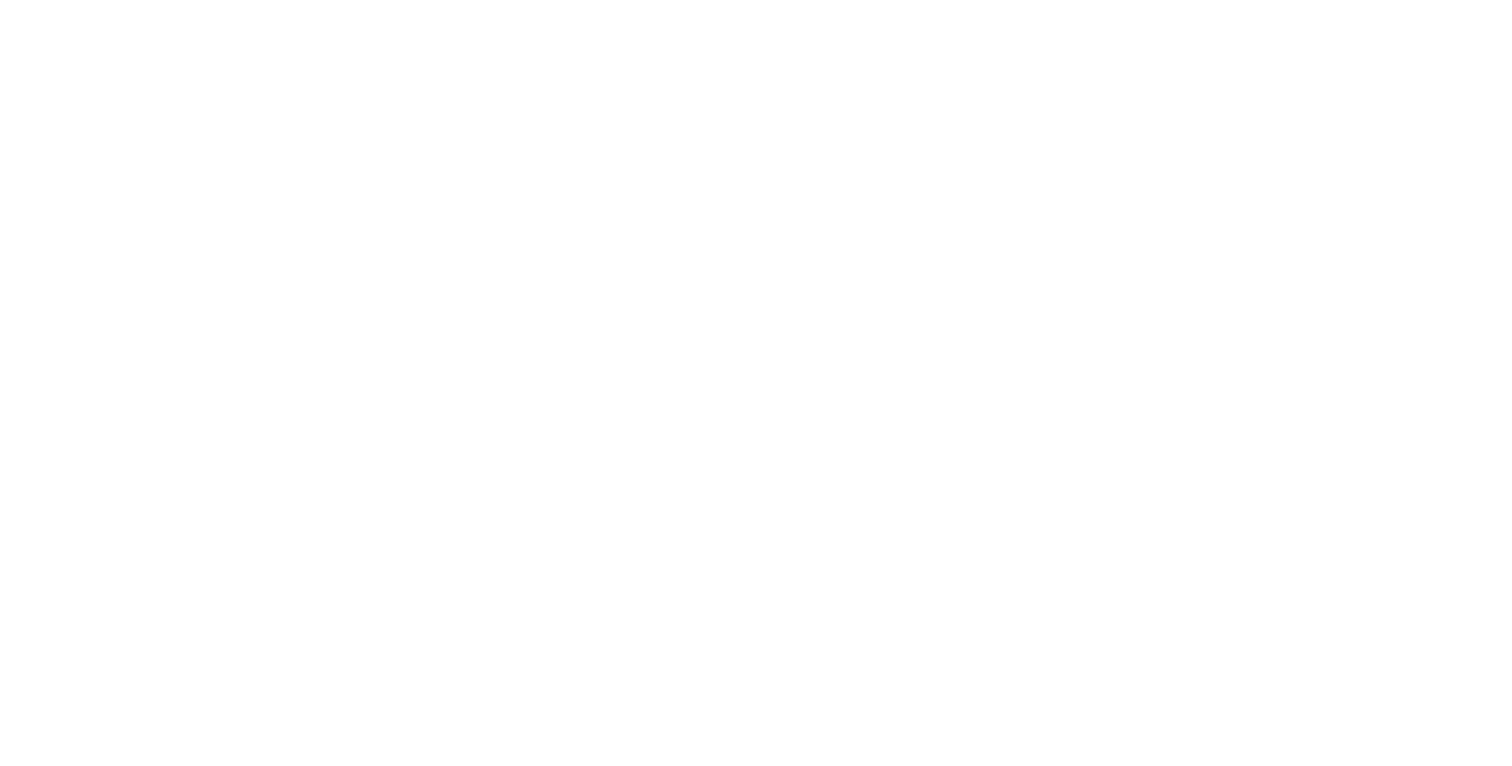 scroll, scrollTop: 0, scrollLeft: 0, axis: both 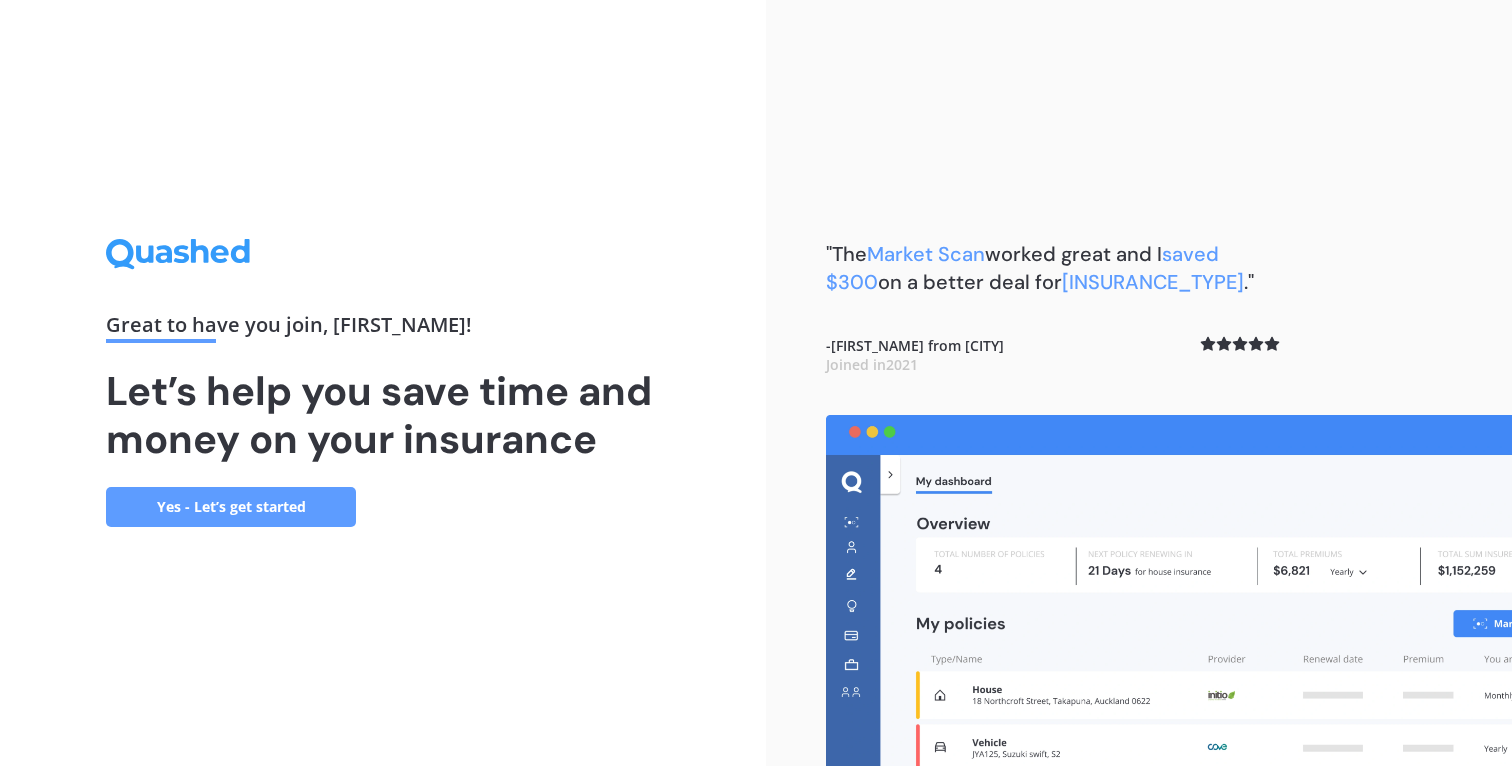 click on "Yes - Let’s get started" at bounding box center (231, 507) 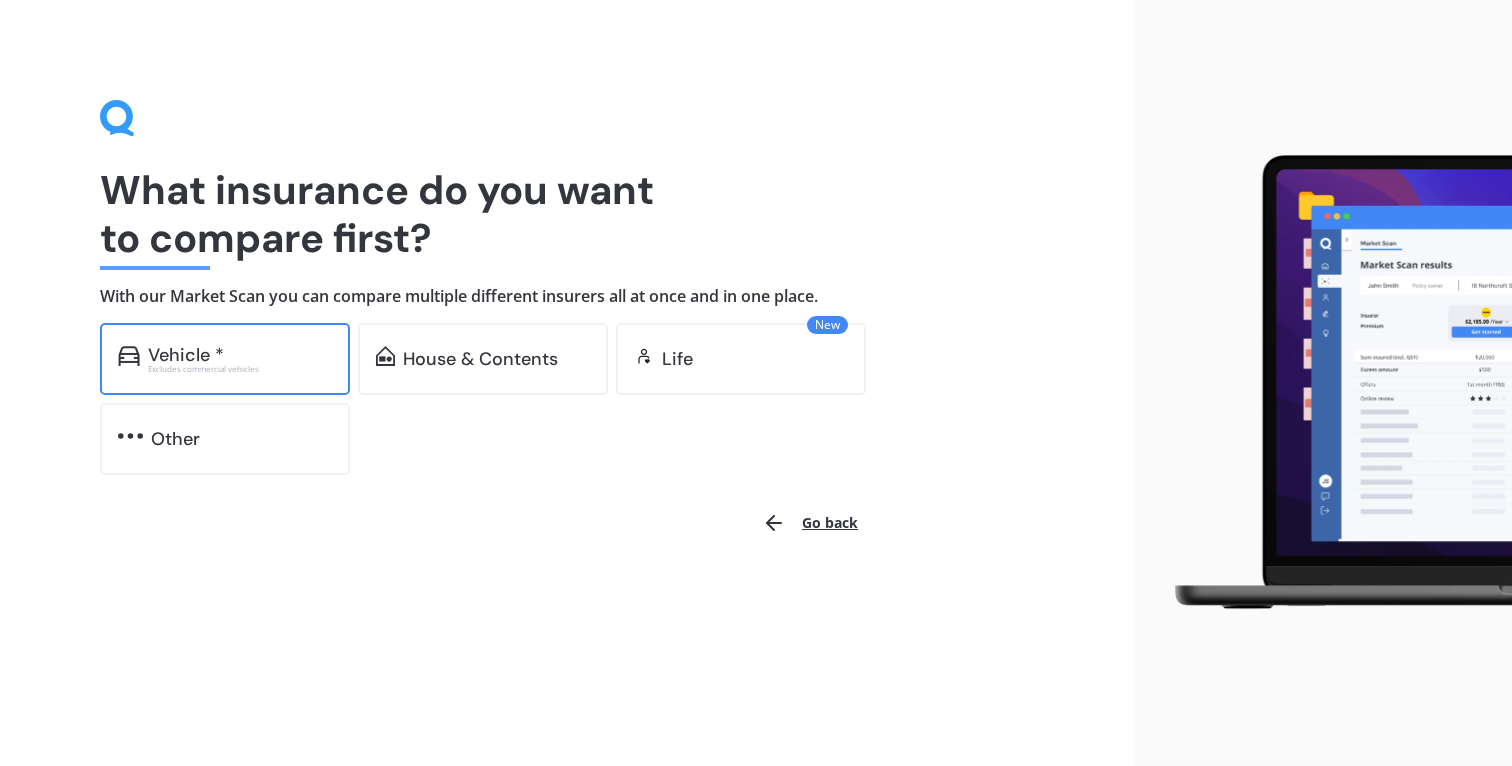click on "Vehicle *" at bounding box center [240, 355] 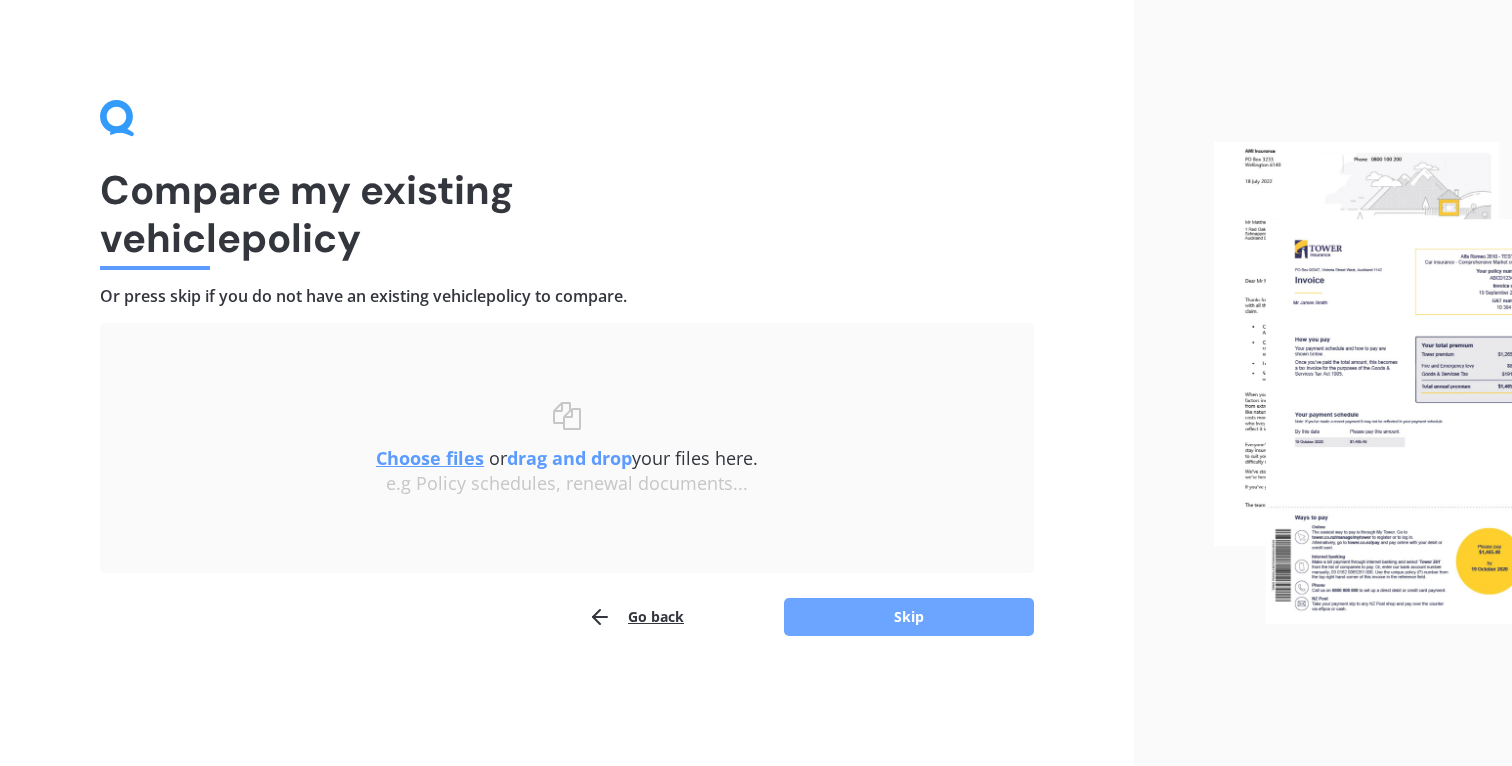 click on "Skip" at bounding box center [909, 617] 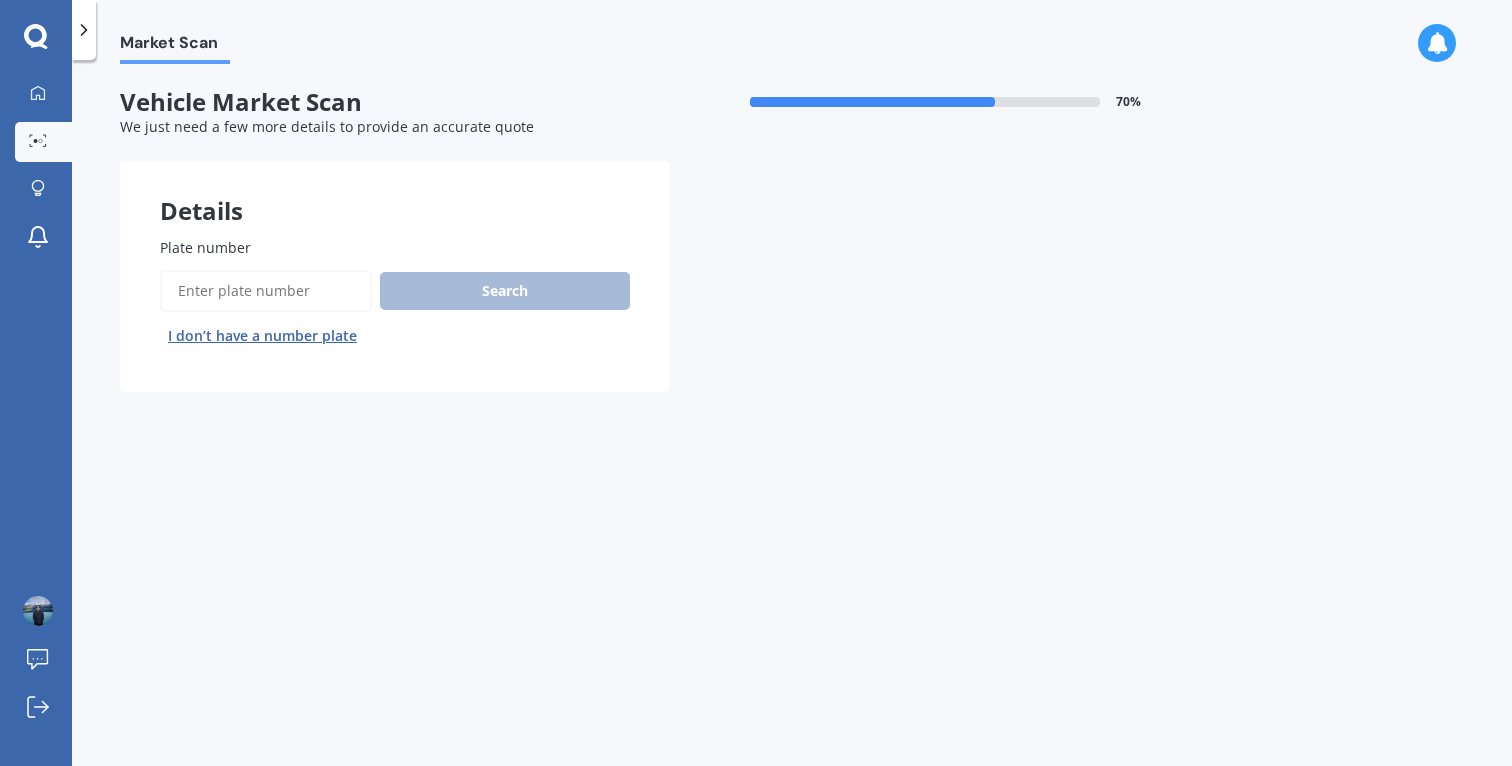 click on "Plate number" at bounding box center (266, 291) 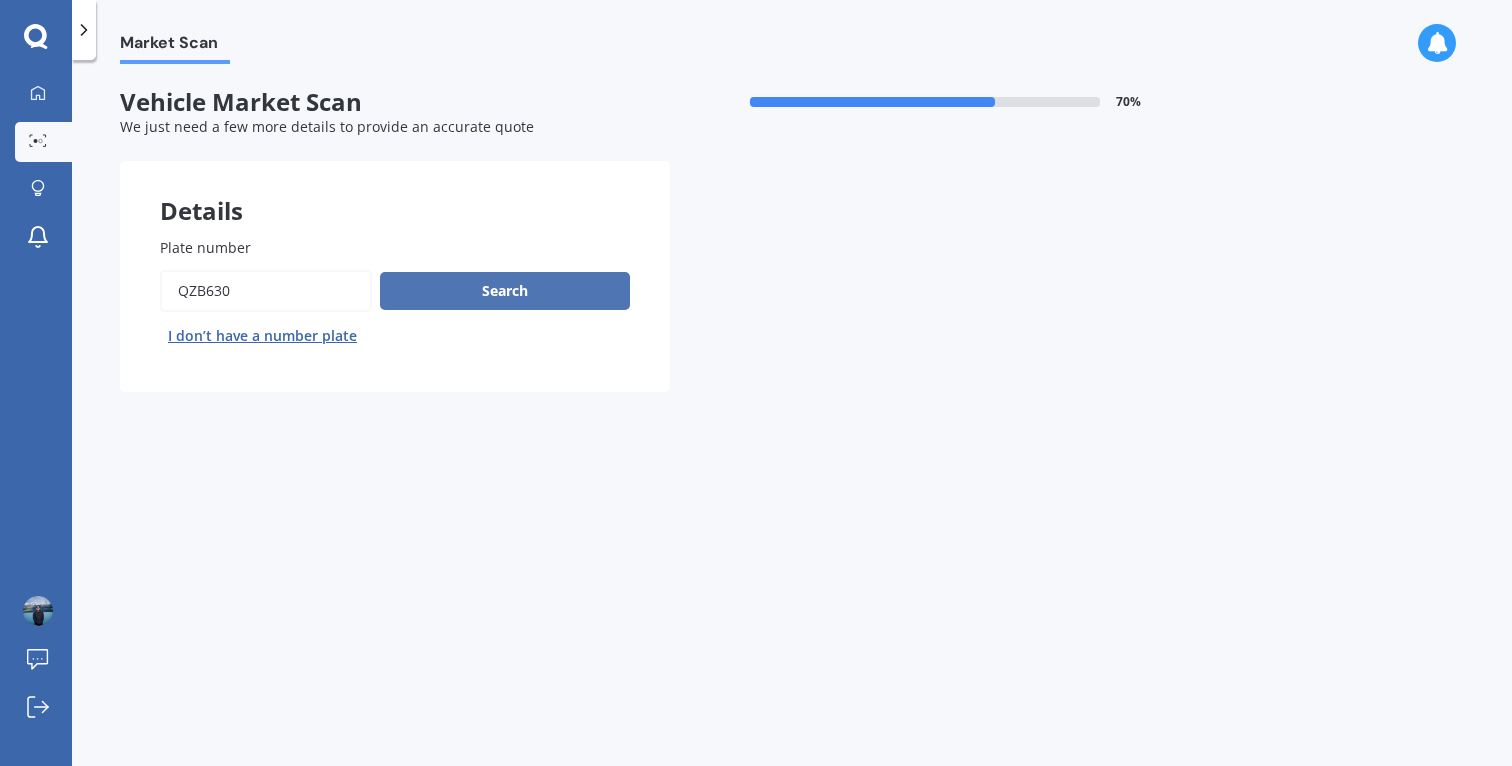 type on "QZB630" 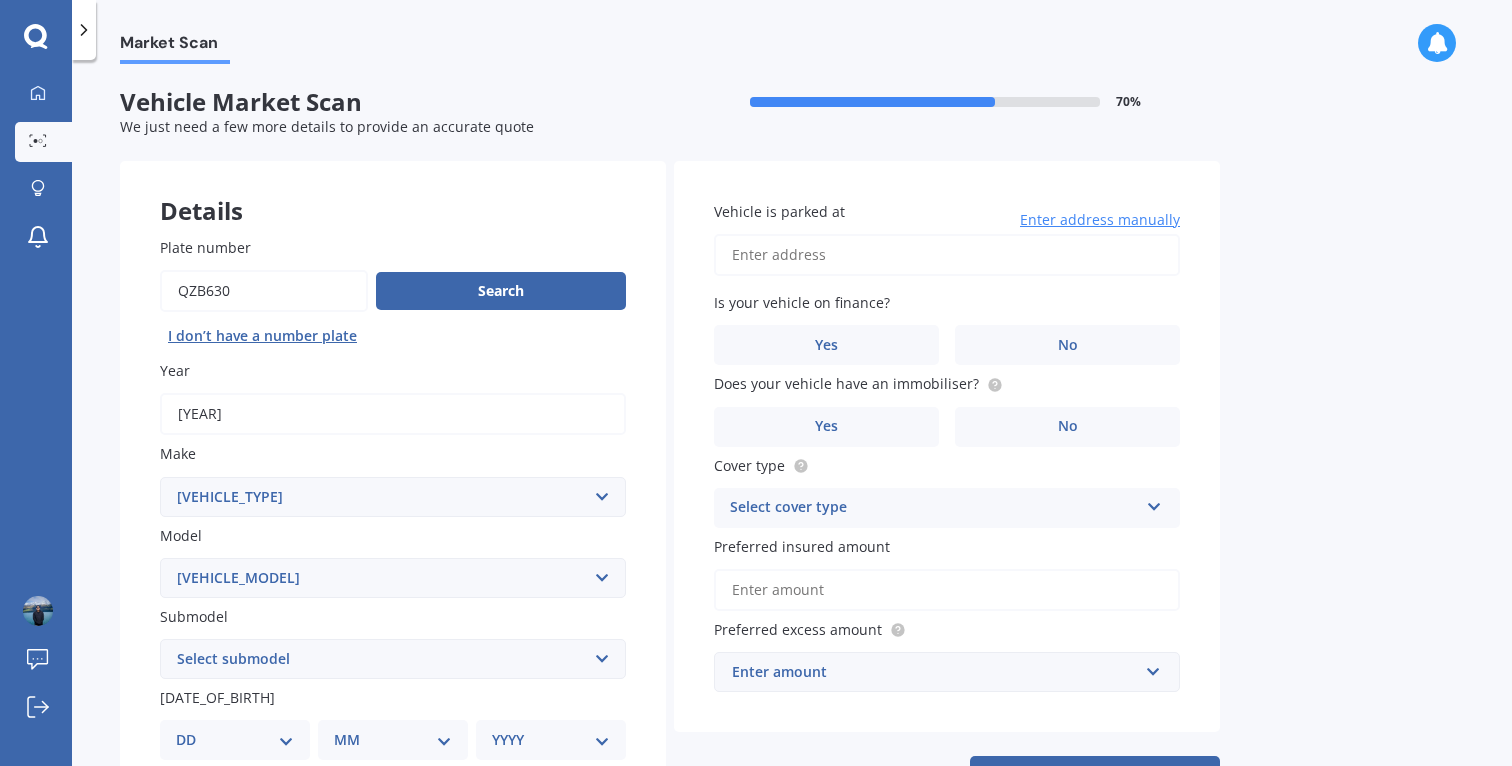 scroll, scrollTop: 39, scrollLeft: 0, axis: vertical 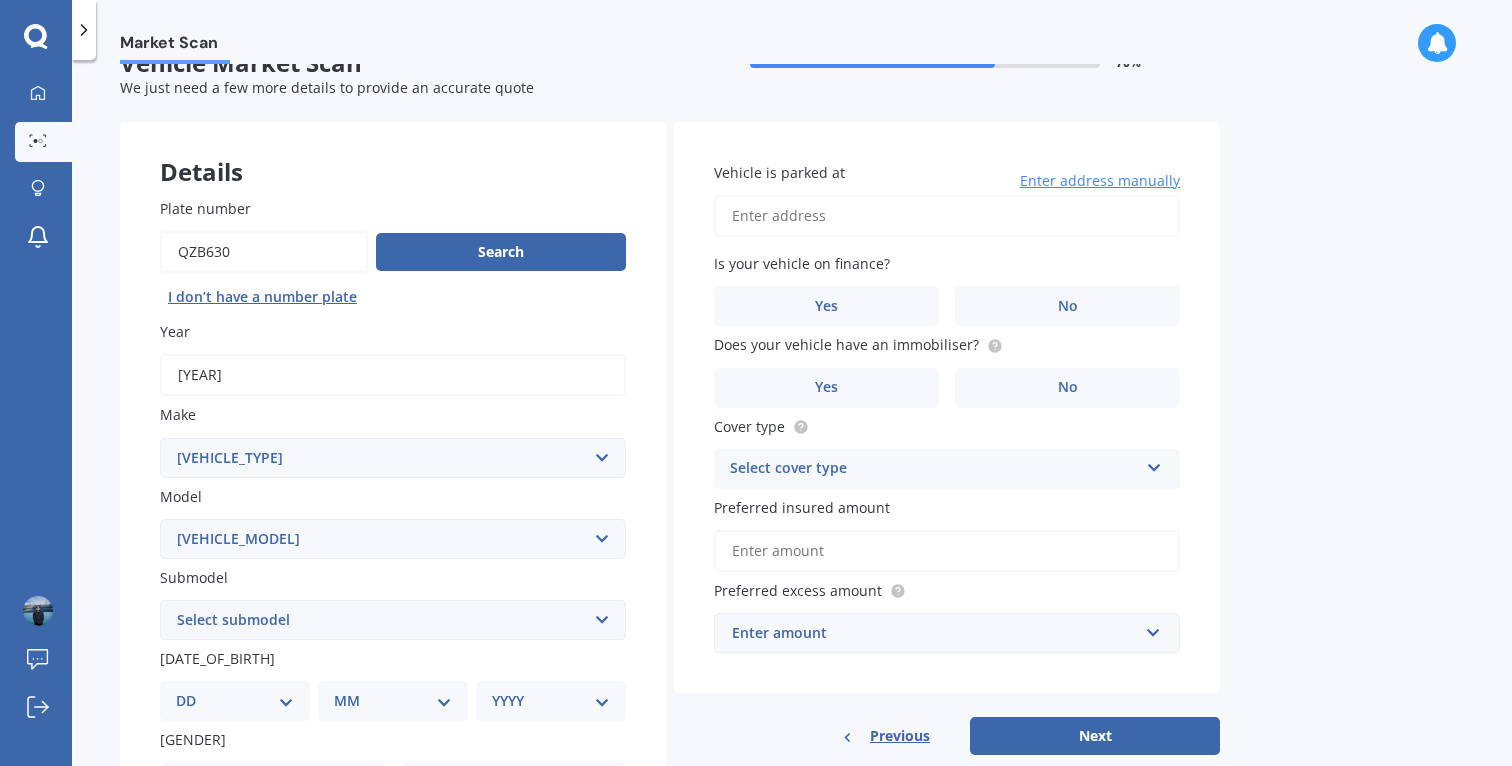 click on "Select make AC ALFA ROMEO ASTON MARTIN AUDI AUSTIN BEDFORD Bentley BMW BYD CADILLAC CAN-AM CHERY CHEVROLET CHRYSLER Citroen CRUISEAIR CUPRA DAEWOO DAIHATSU DAIMLER DAMON DIAHATSU DODGE EXOCET FACTORY FIVE FERRARI FIAT Fiord FLEETWOOD FORD FOTON FRASER GEELY GENESIS GEORGIE BOY GMC GREAT WALL GWM HAVAL HILLMAN HINO HOLDEN HOLIDAY RAMBLER HONDA HUMMER HYUNDAI INFINITI ISUZU IVECO JAC JAECOO JAGUAR JEEP KGM KIA LADA LAMBORGHINI LANCIA LANDROVER LDV LEXUS LINCOLN LOTUS LUNAR M.G M.G. MAHINDRA MASERATI MAZDA MCLAREN MERCEDES AMG Mercedes Benz MERCEDES-AMG MERCURY MINI MITSUBISHI MORGAN MORRIS NEWMAR NISSAN OMODA OPEL OXFORD PEUGEOT Plymouth Polestar PONTIAC PORSCHE PROTON RAM Range Rover Rayne RENAULT ROLLS ROYCE ROVER SAAB SATURN SEAT SHELBY SKODA SMART SSANGYONG SUBARU SUZUKI TATA TESLA TIFFIN Toyota TRIUMPH TVR Vauxhall VOLKSWAGEN VOLVO WESTFIELD WINNEBAGO ZX" at bounding box center [393, 458] 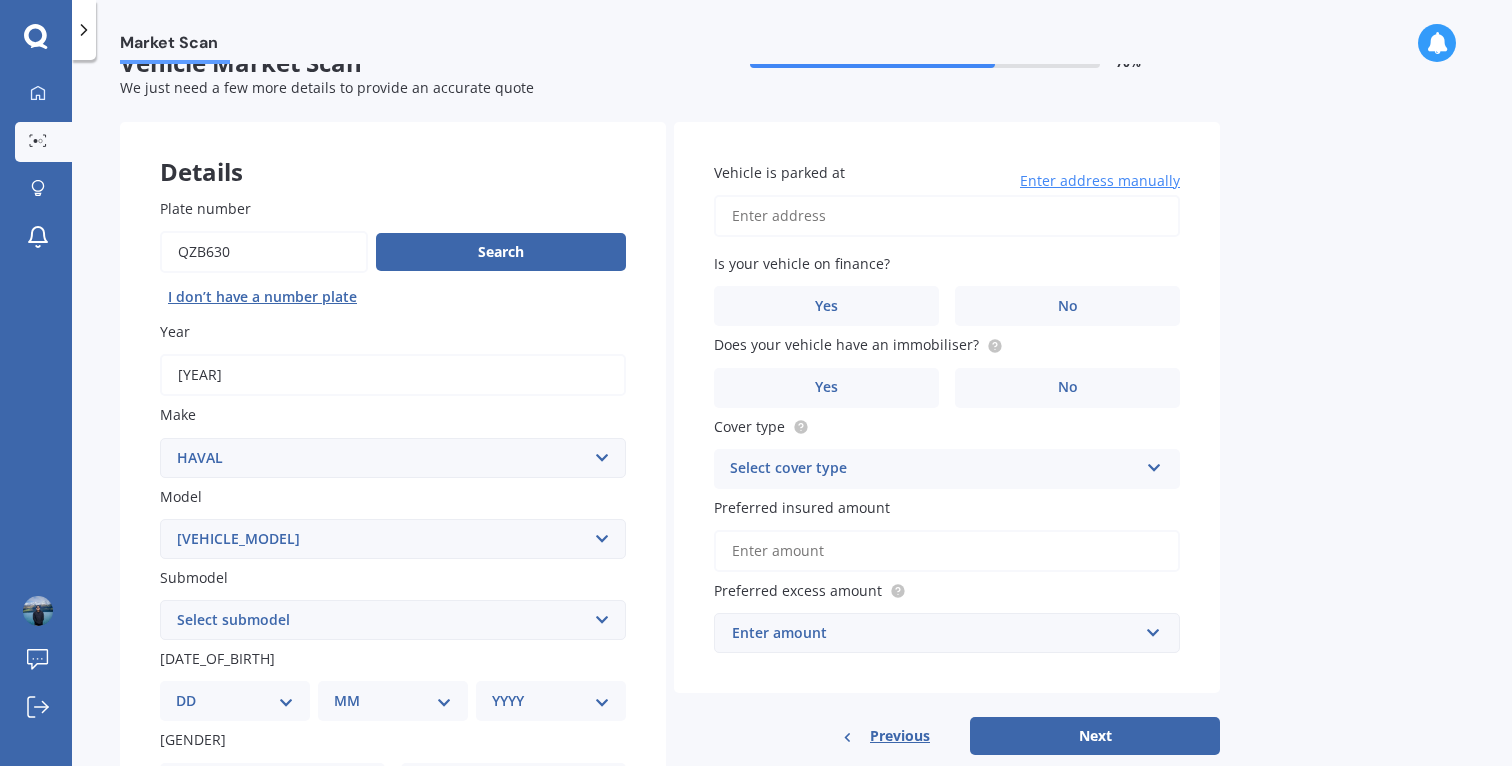 click on "Select model H2 H6 H9 Jolion" at bounding box center (393, 539) 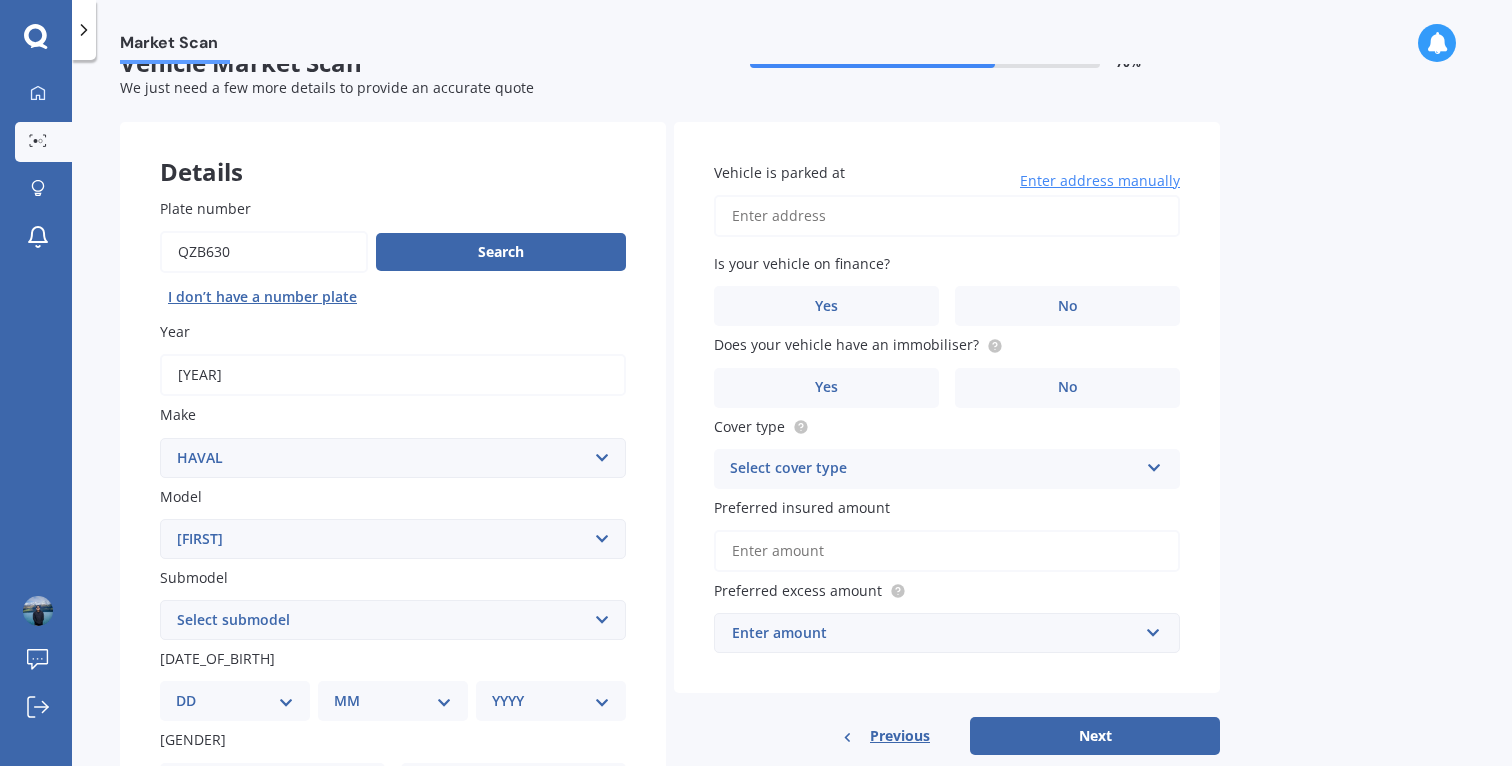 scroll, scrollTop: 137, scrollLeft: 0, axis: vertical 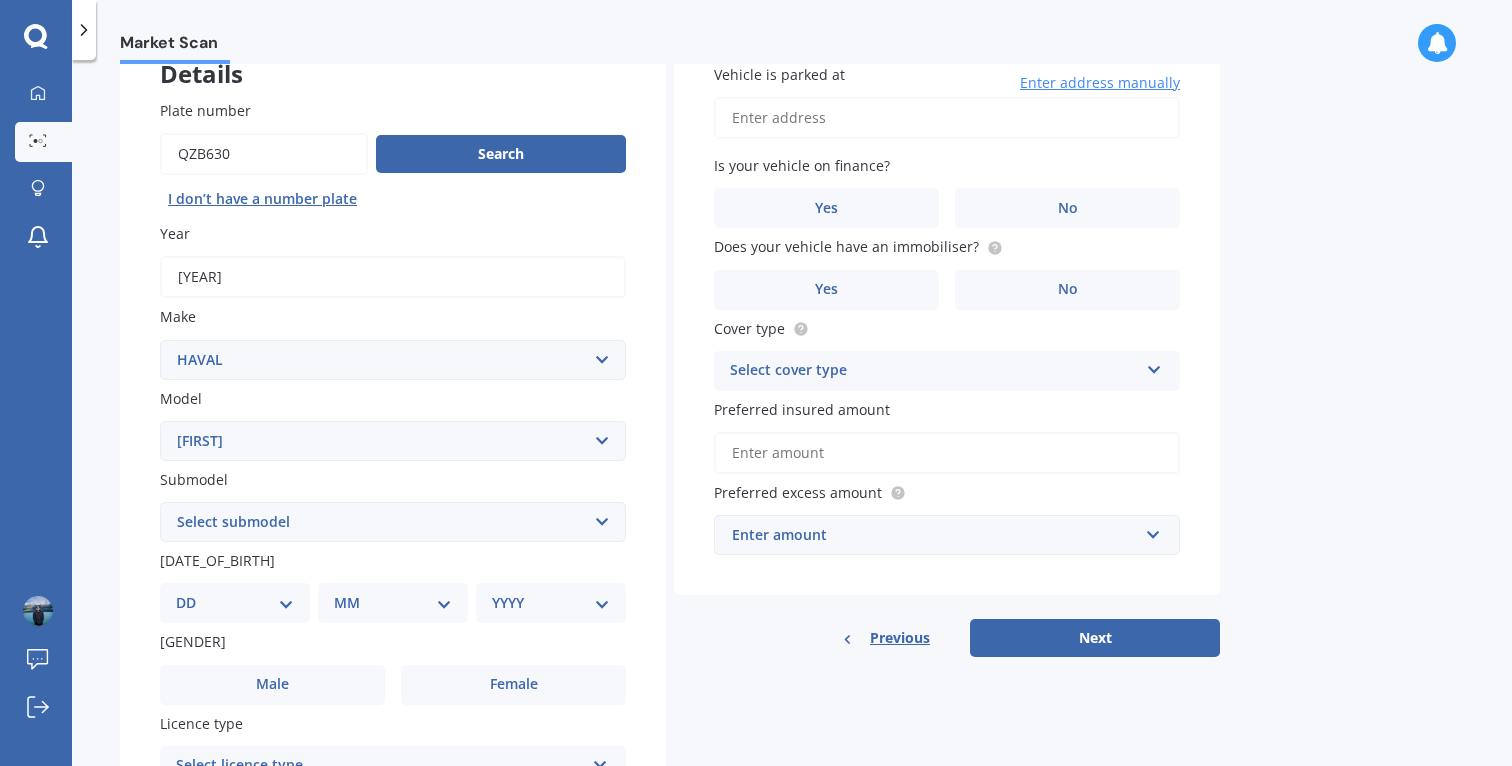 click on "Select submodel Lux 1.5 Premium 1.5 Ultra 1.5" at bounding box center (393, 522) 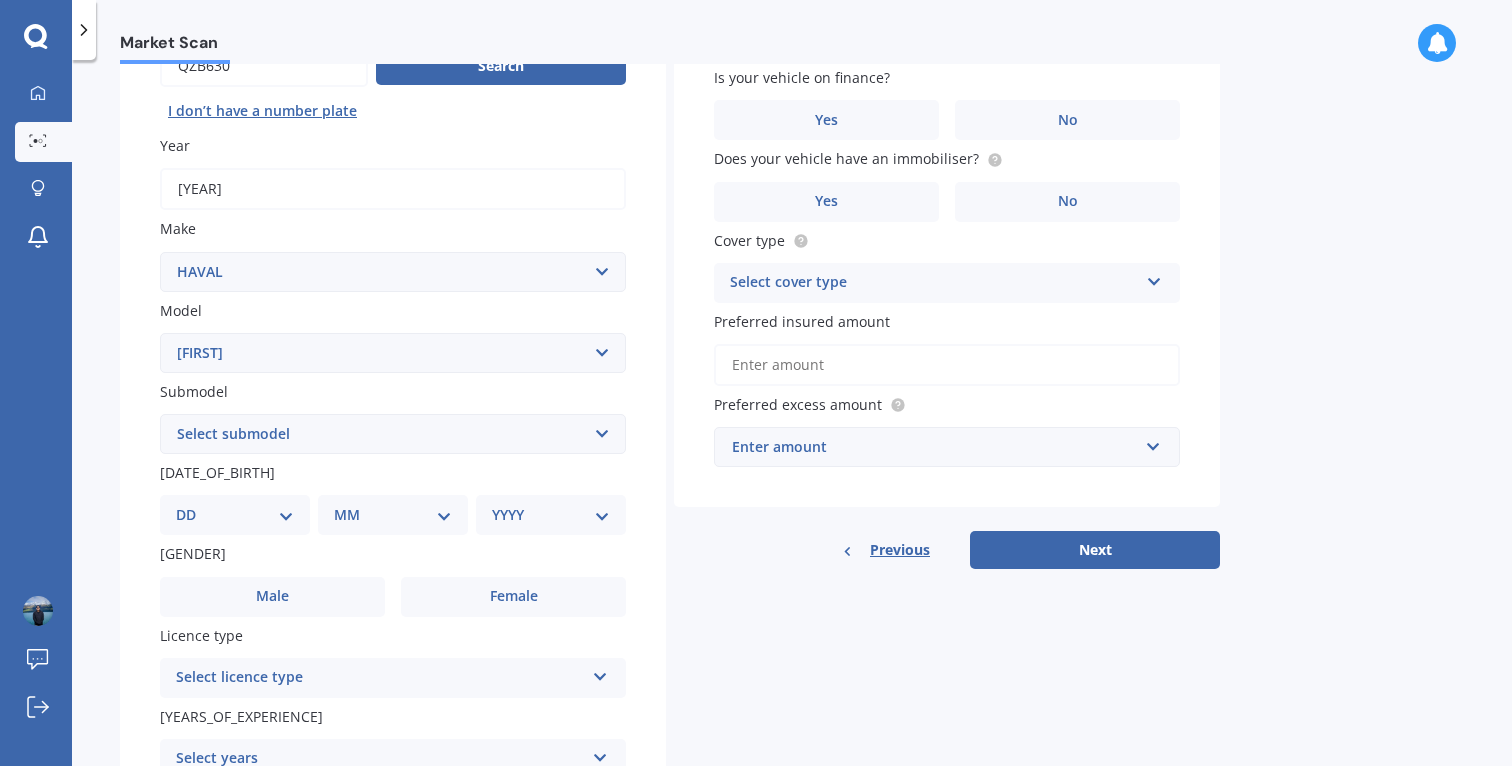 scroll, scrollTop: 233, scrollLeft: 0, axis: vertical 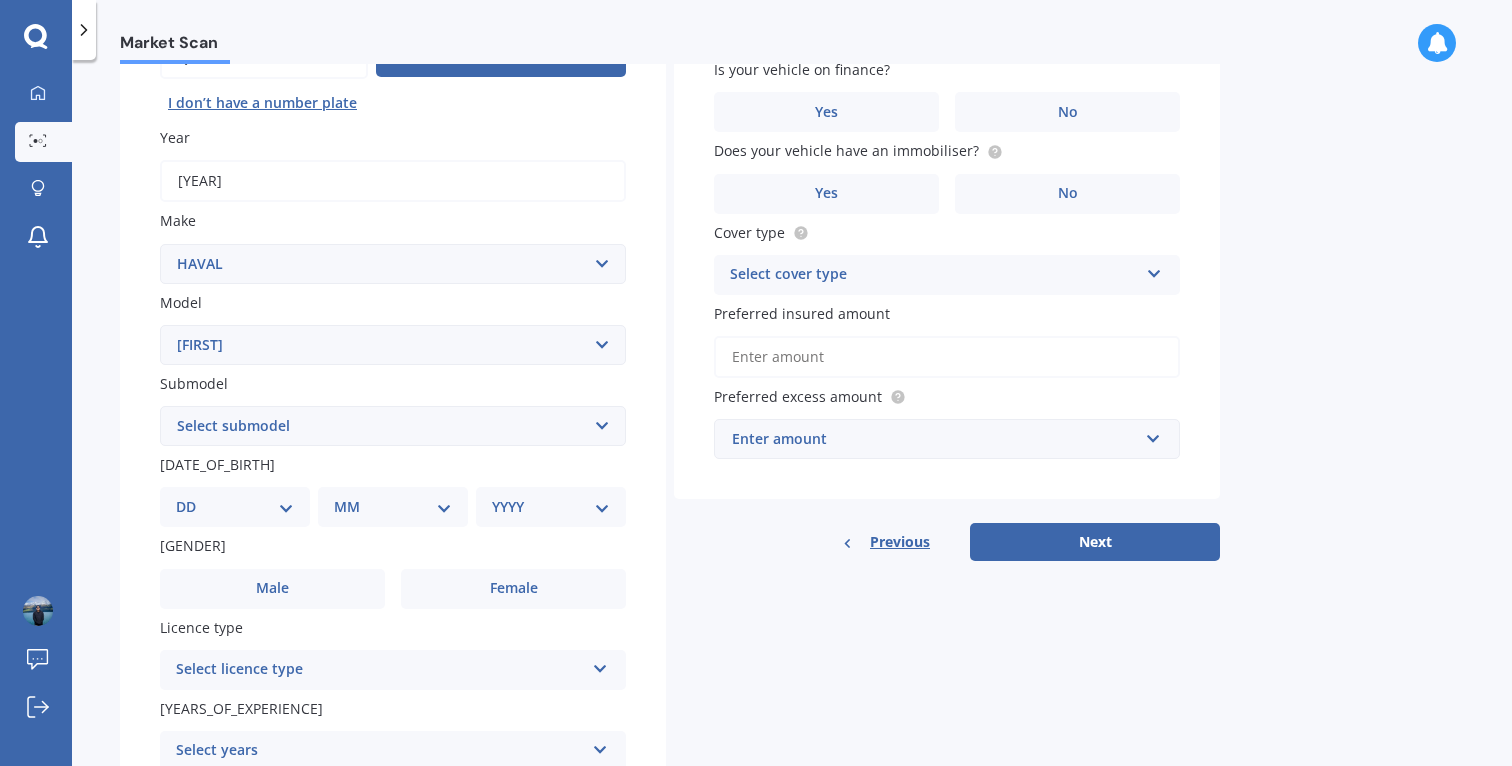 click on "[DAY_RANGE]" at bounding box center (235, 507) 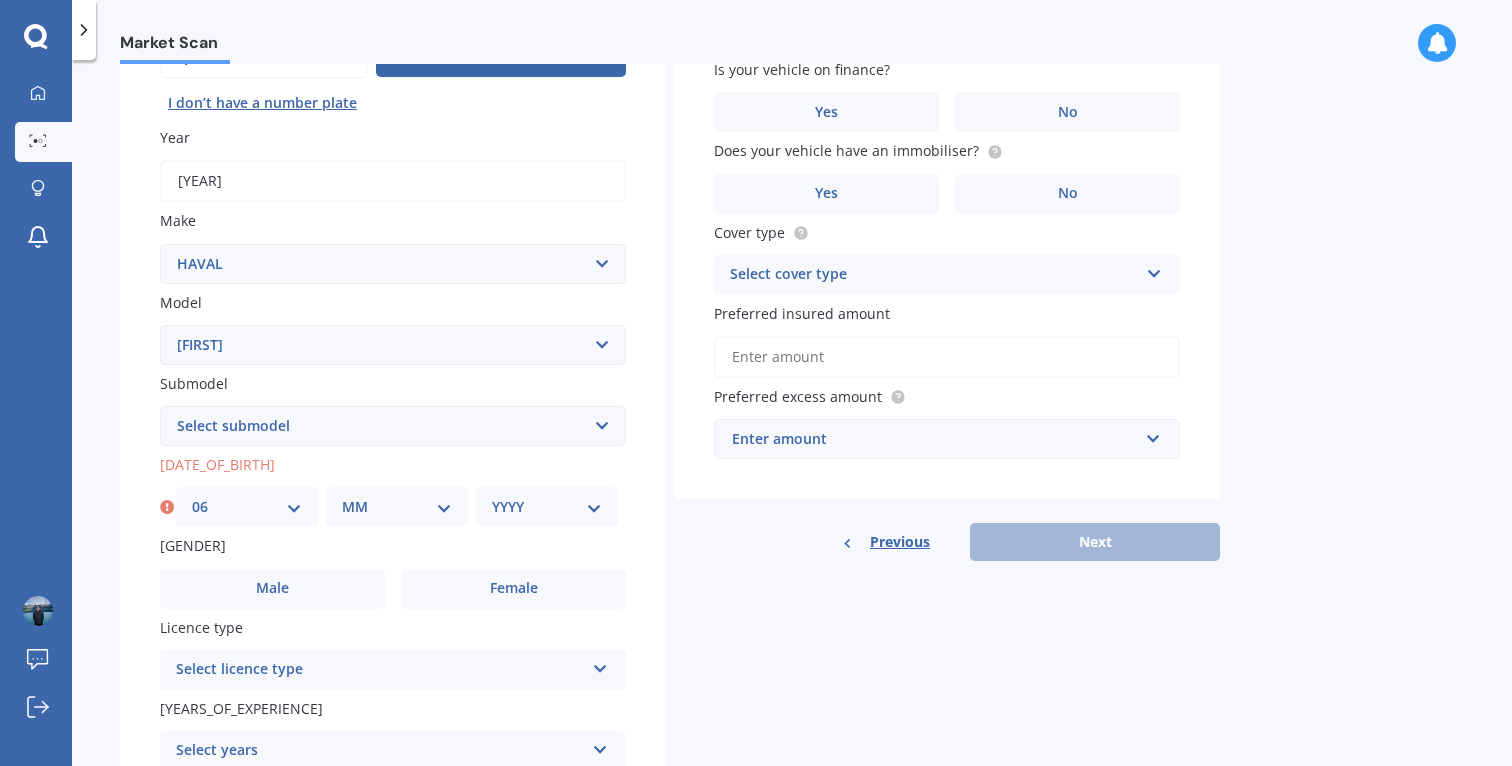 click on "MM 01 02 03 04 05 06 07 08 09 10 11 12" at bounding box center [397, 507] 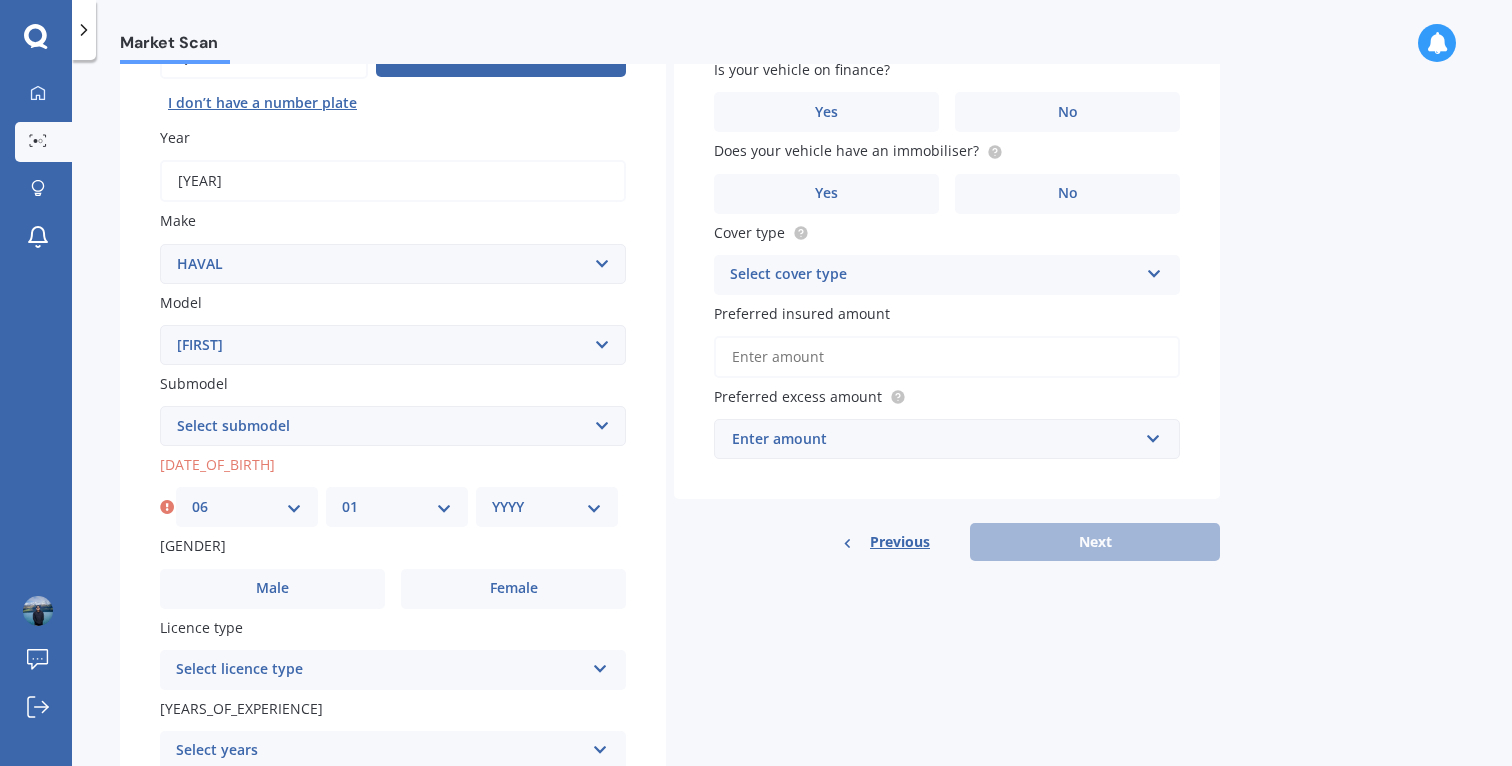 click on "[YEAR]" at bounding box center (547, 507) 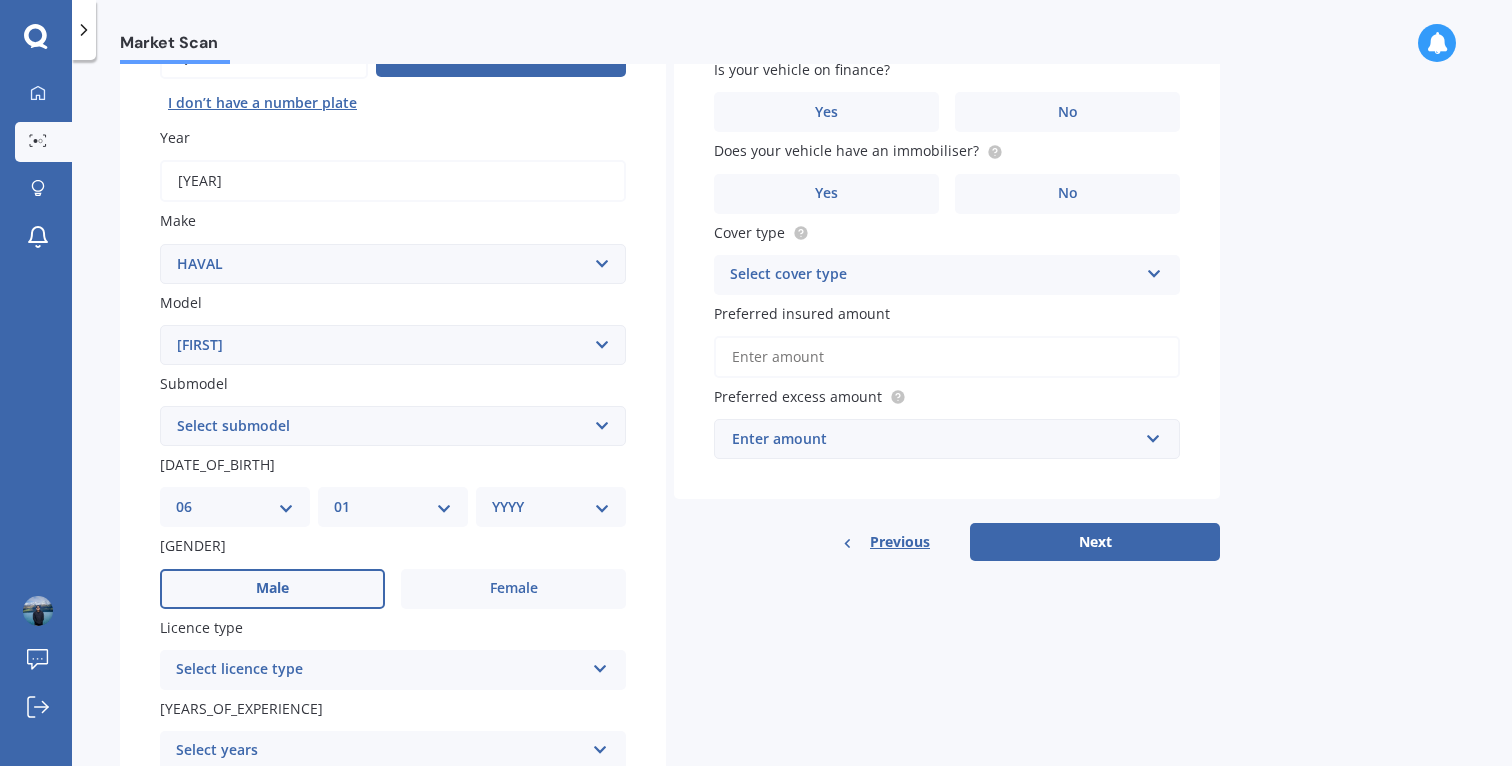 click on "Male" at bounding box center [272, 589] 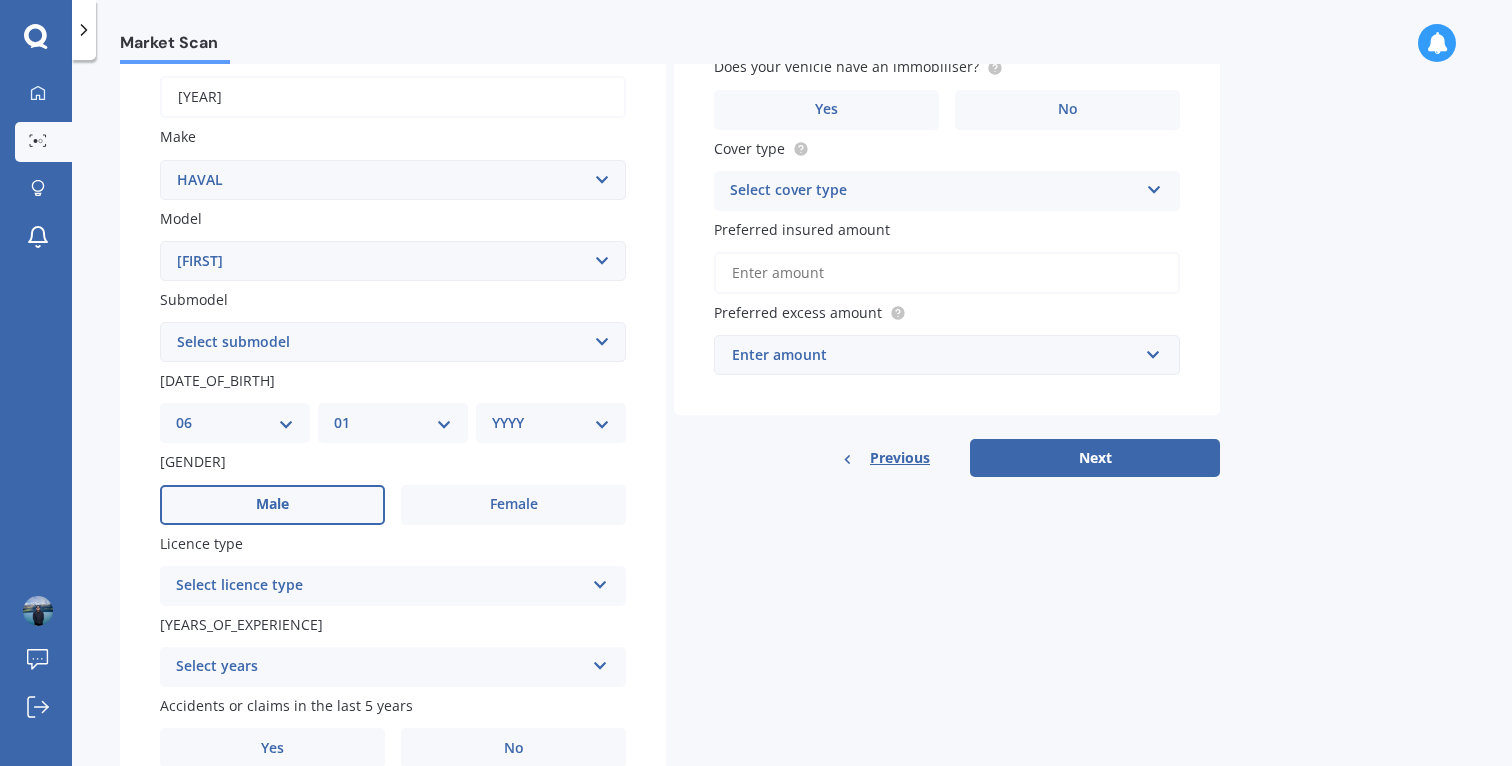 scroll, scrollTop: 320, scrollLeft: 0, axis: vertical 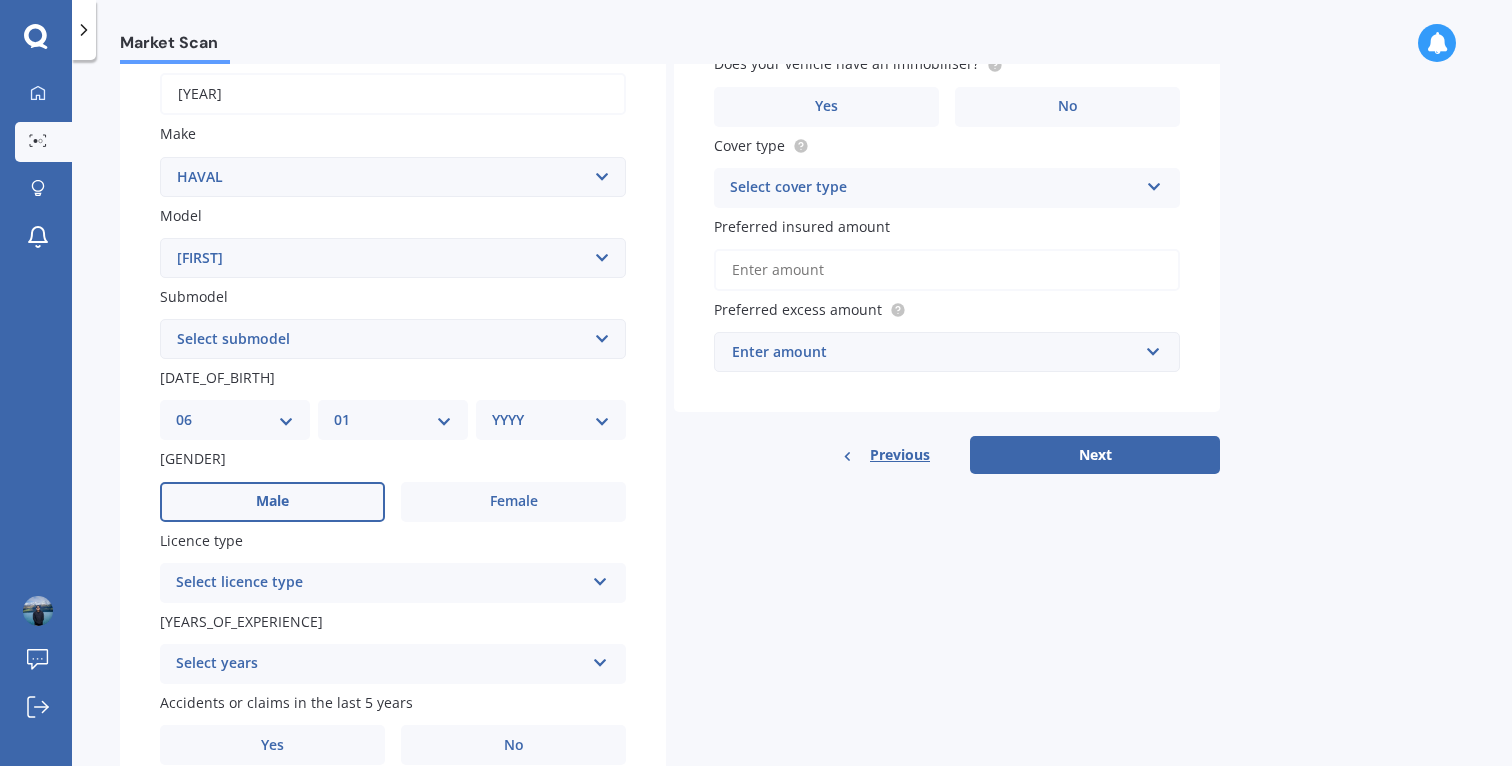 click on "Select licence type" at bounding box center (380, 583) 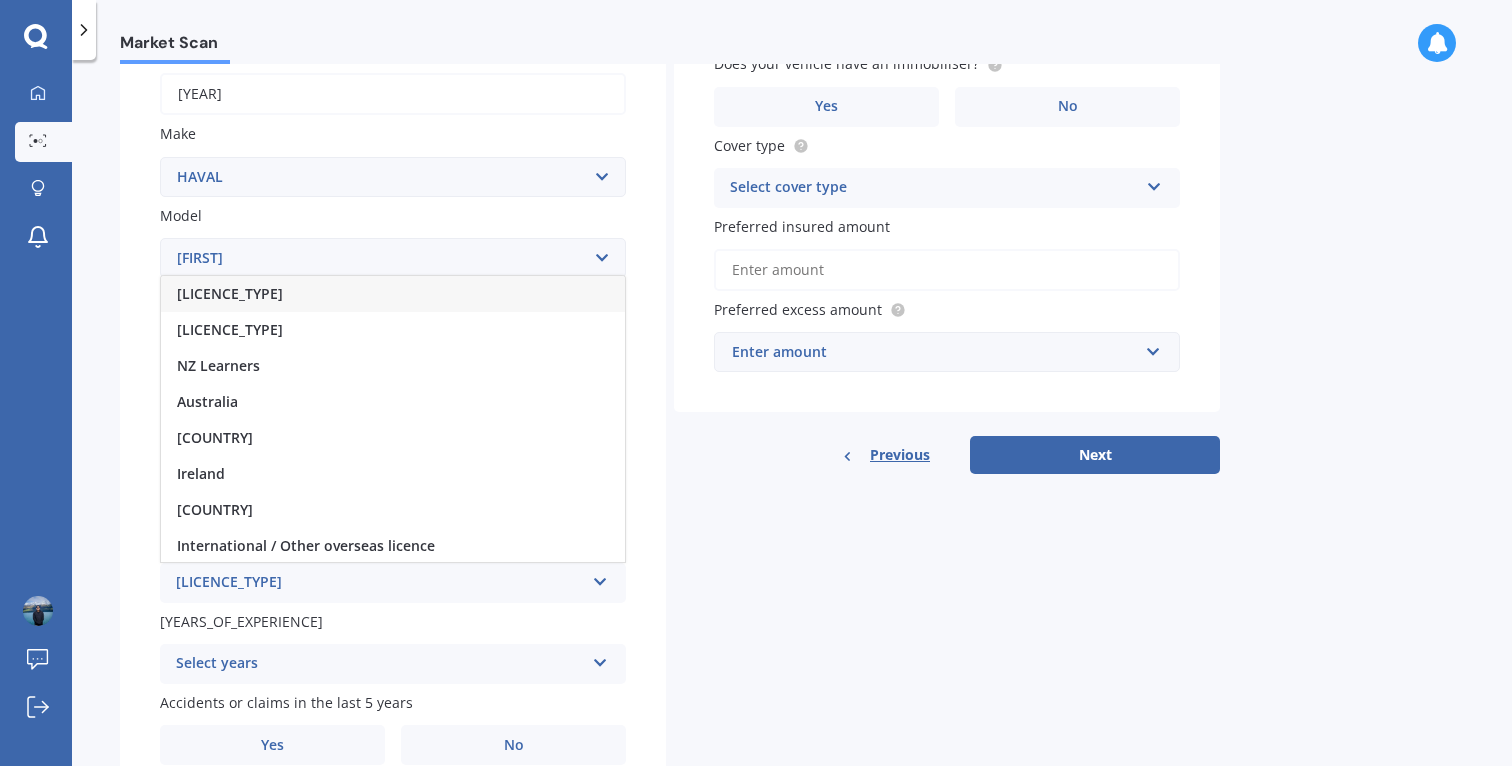 click on "[LICENCE_TYPE]" at bounding box center [393, 294] 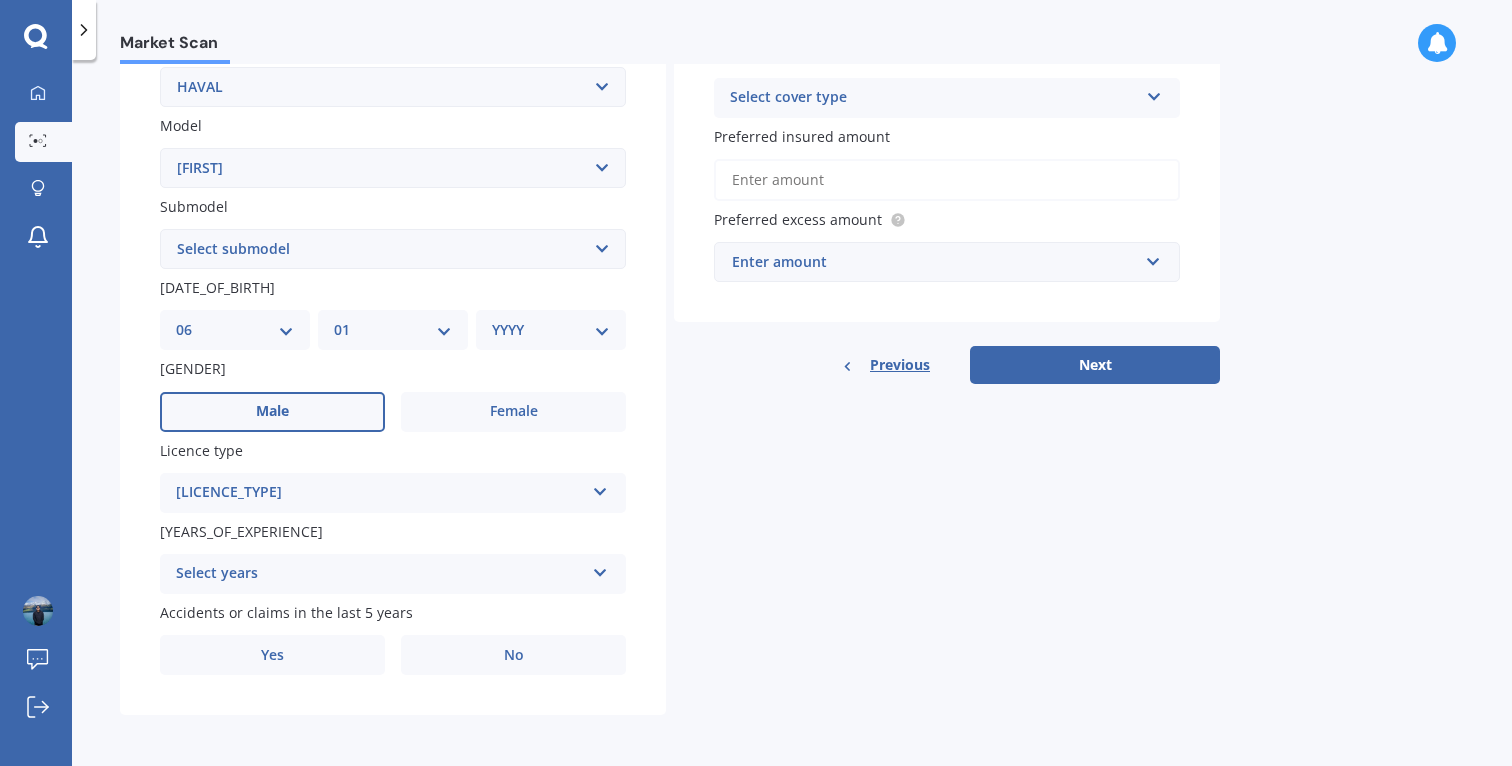 scroll, scrollTop: 416, scrollLeft: 0, axis: vertical 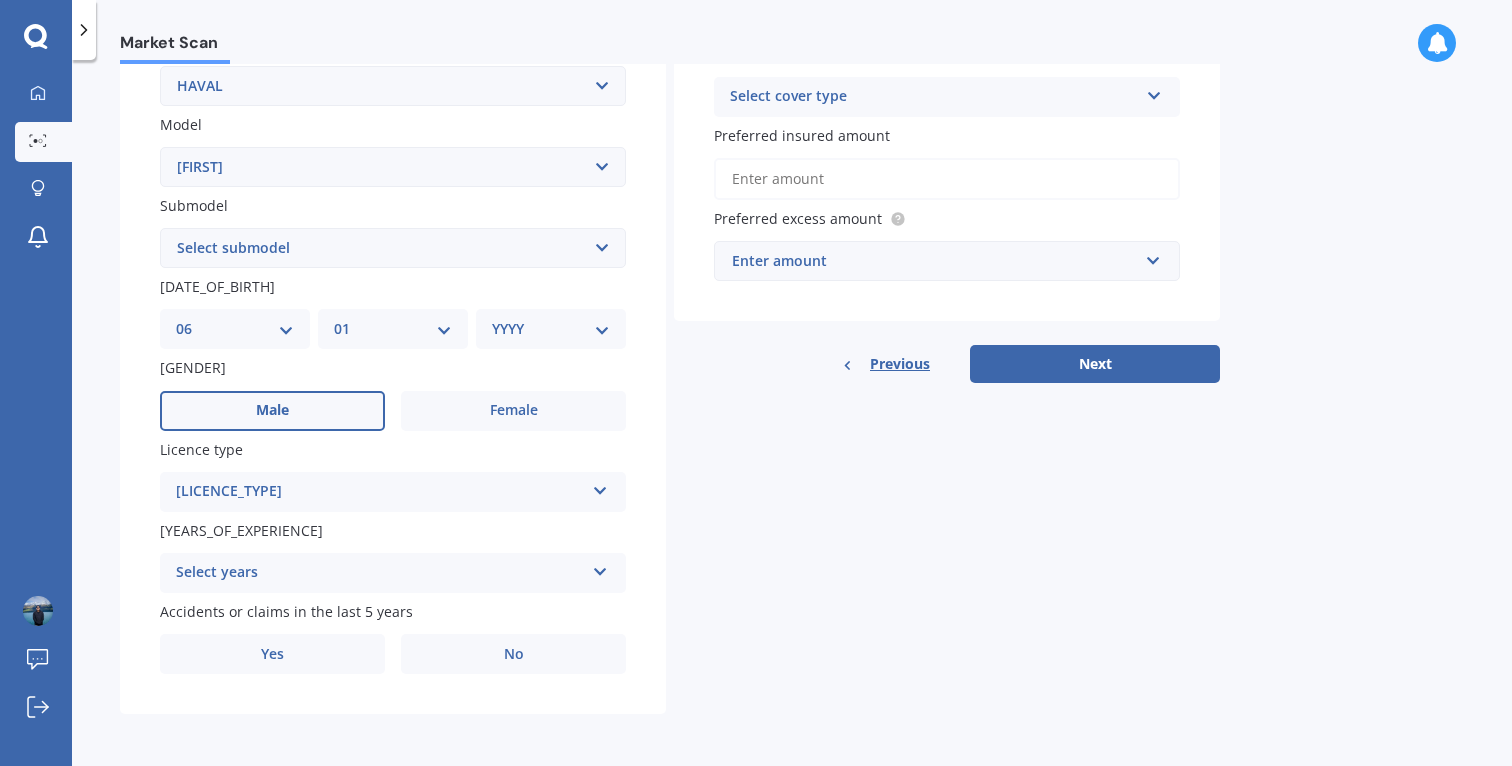 click on "Select years" at bounding box center [380, 573] 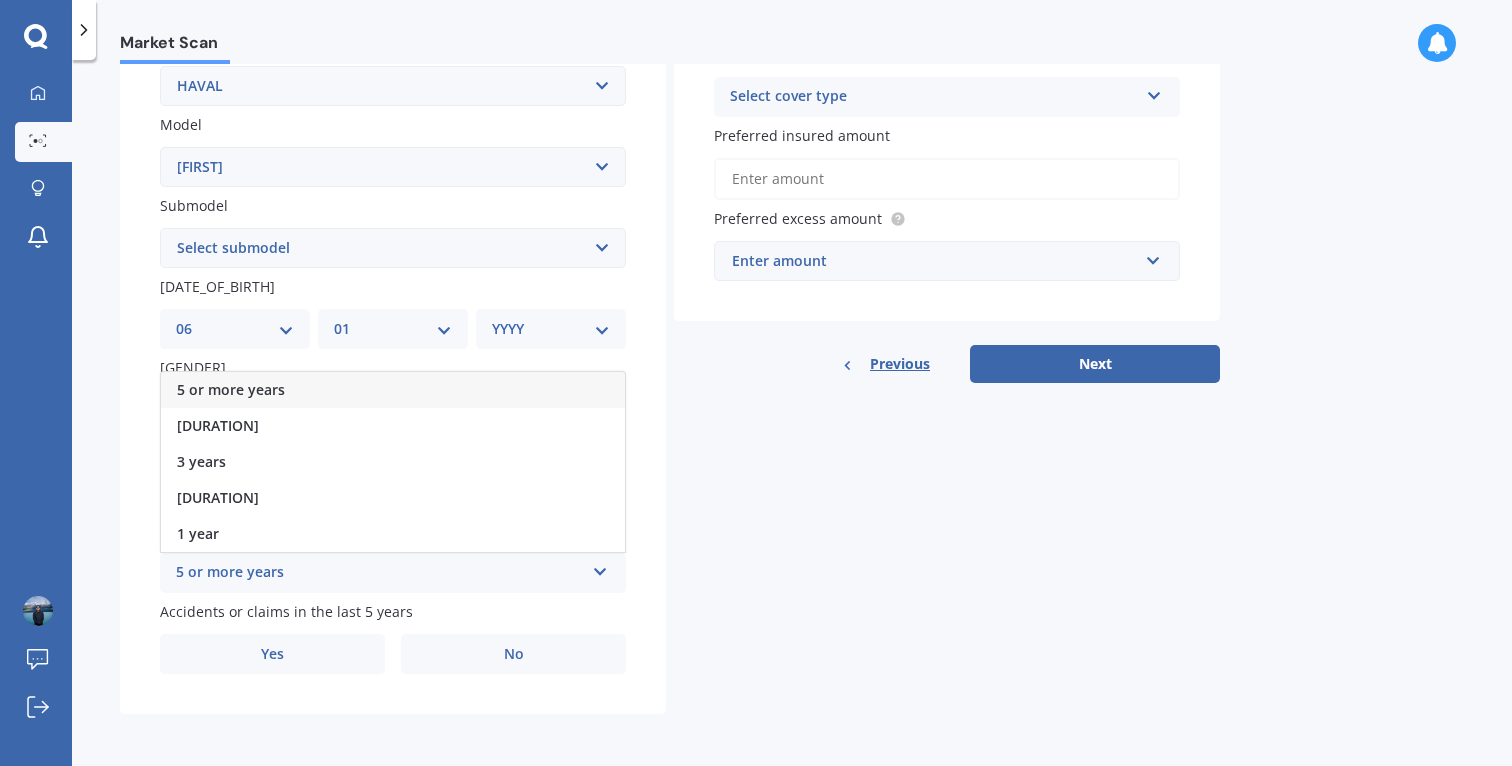 click on "5 or more years" at bounding box center (231, 389) 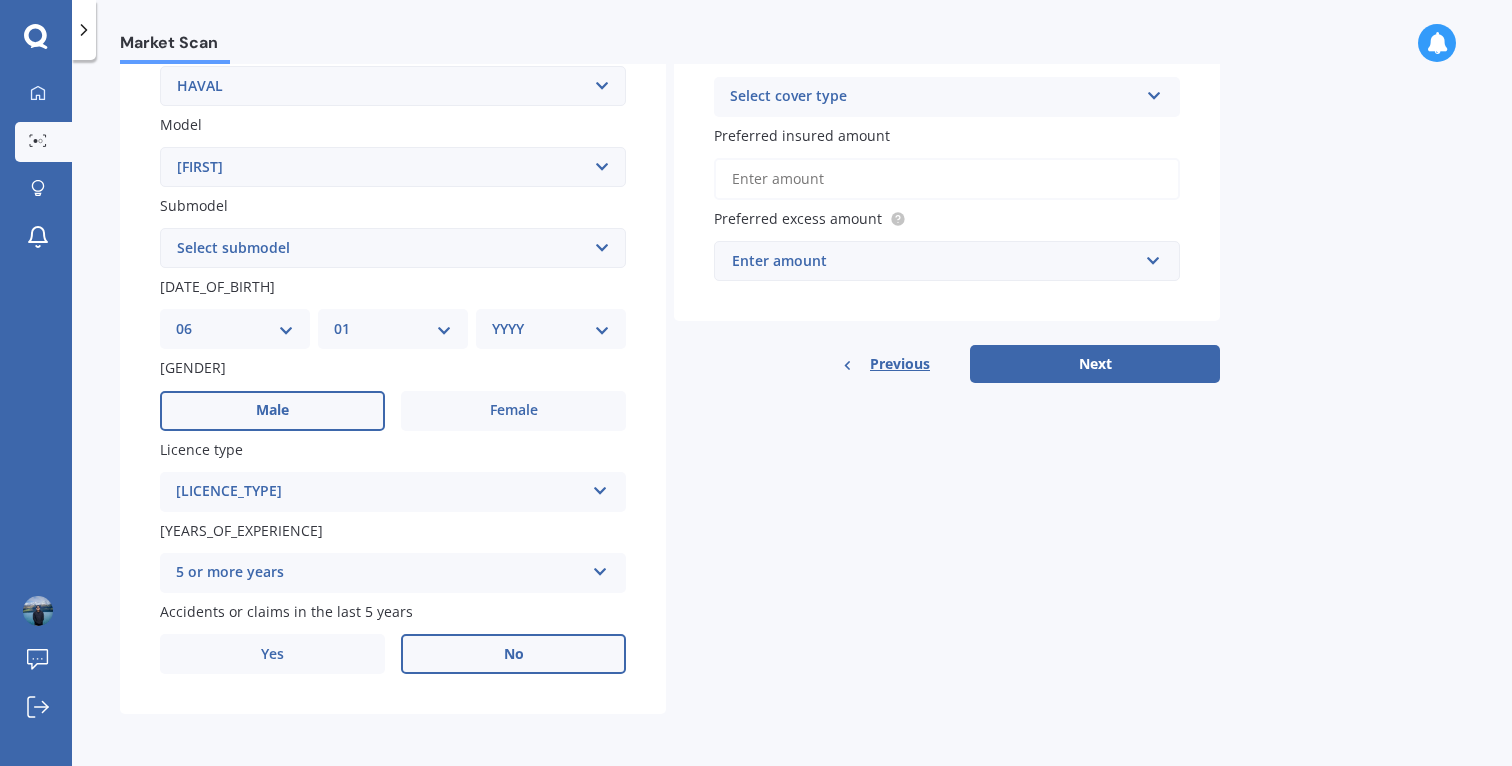 click on "No" at bounding box center [513, 411] 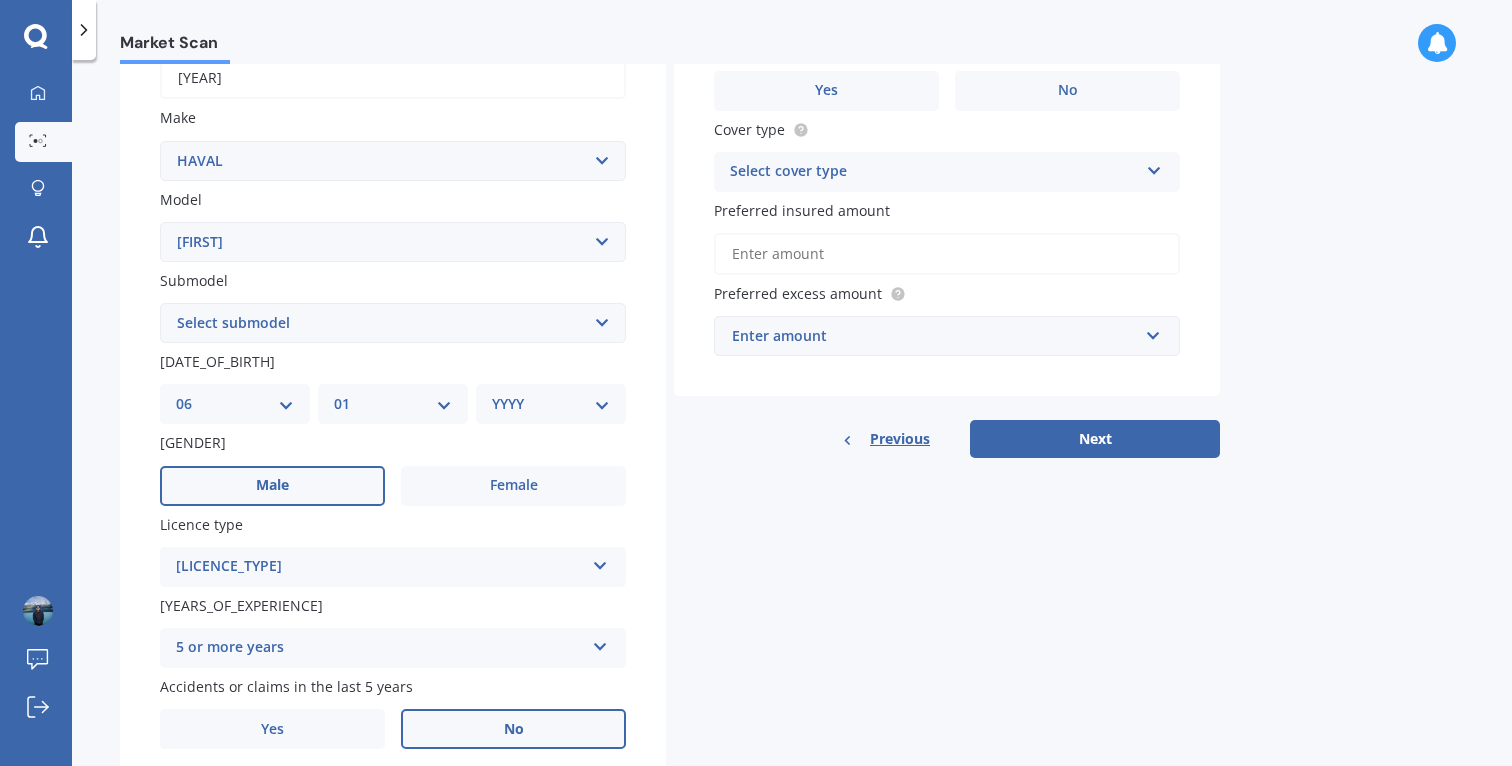 click on "Select cover type" at bounding box center [934, 172] 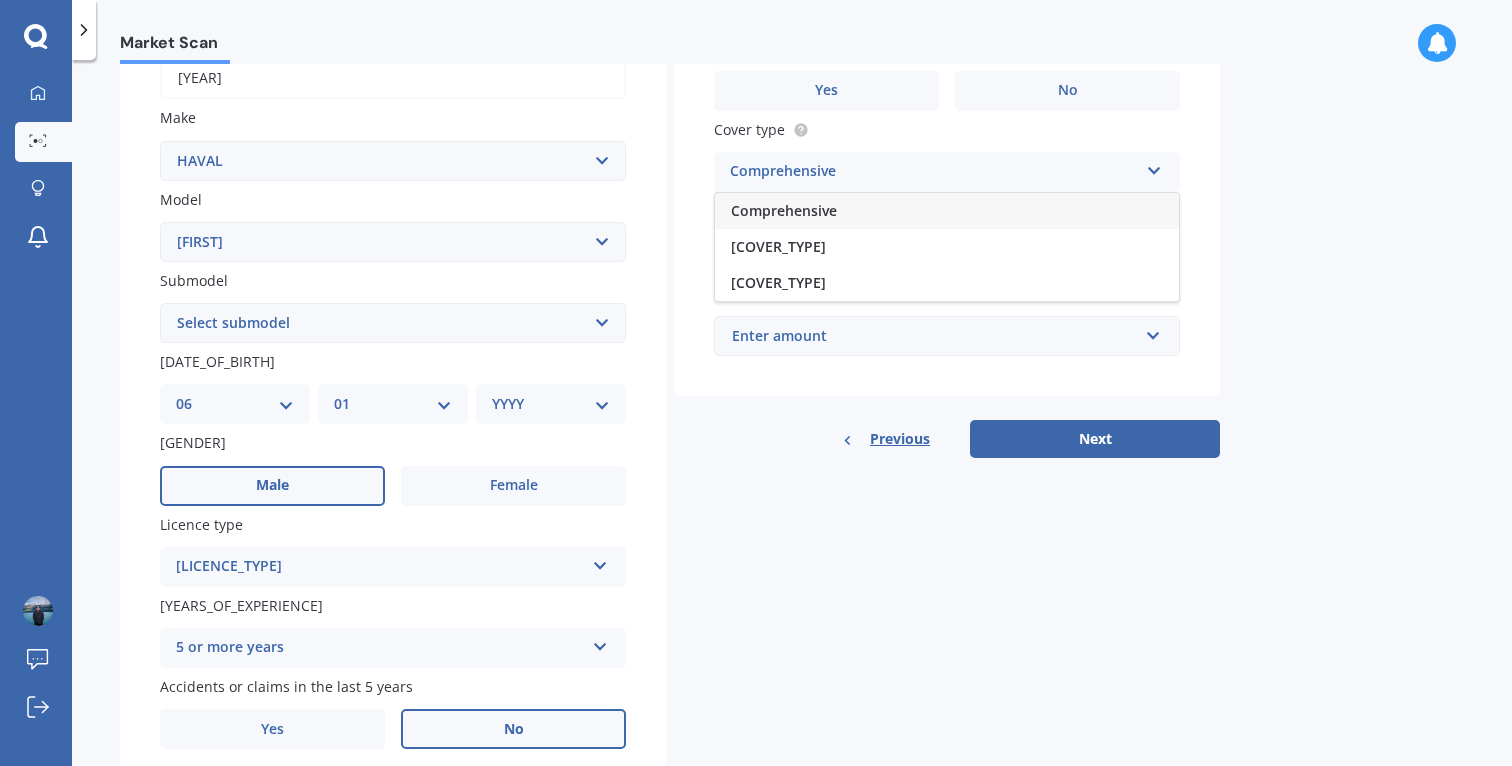 click on "Comprehensive" at bounding box center [784, 210] 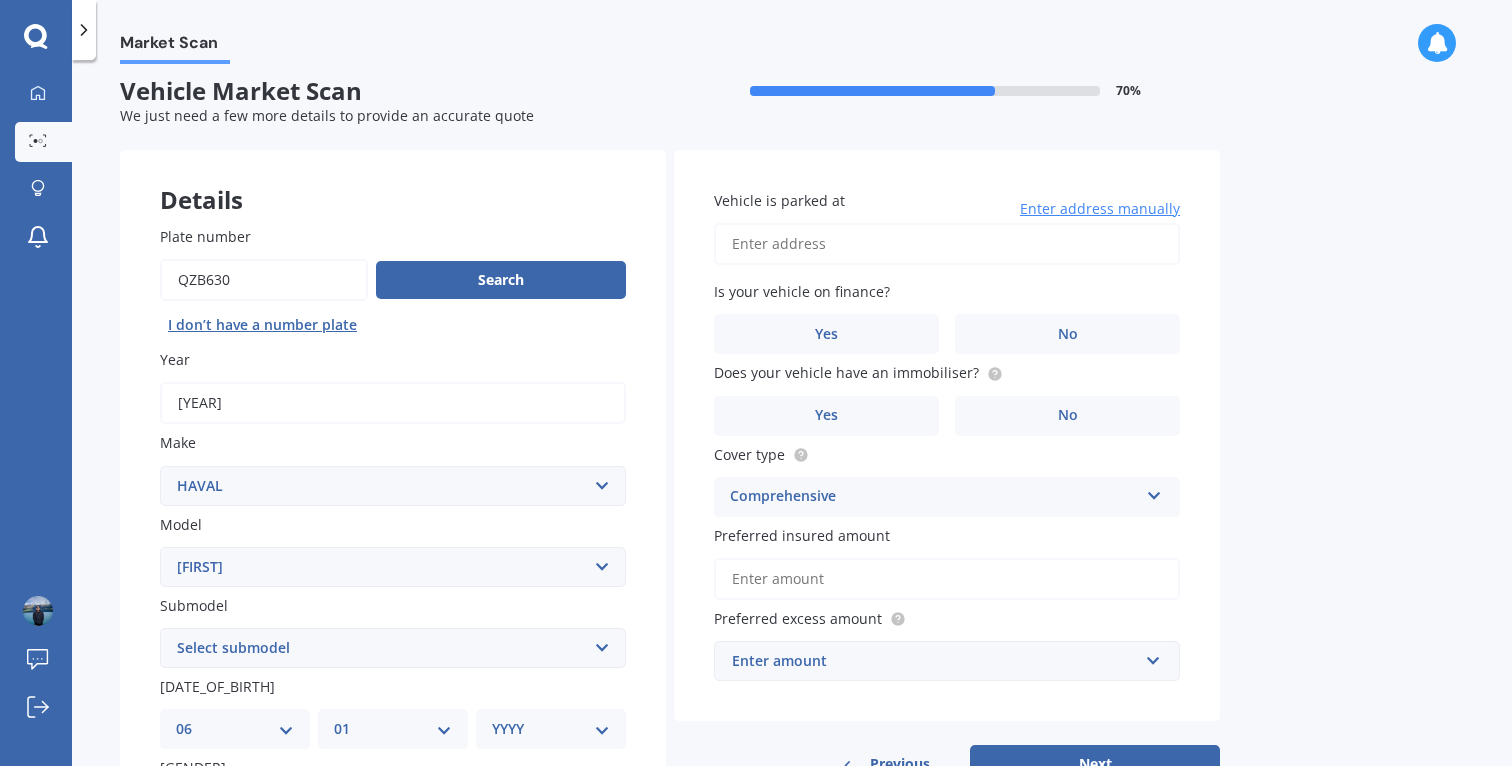 scroll, scrollTop: 0, scrollLeft: 0, axis: both 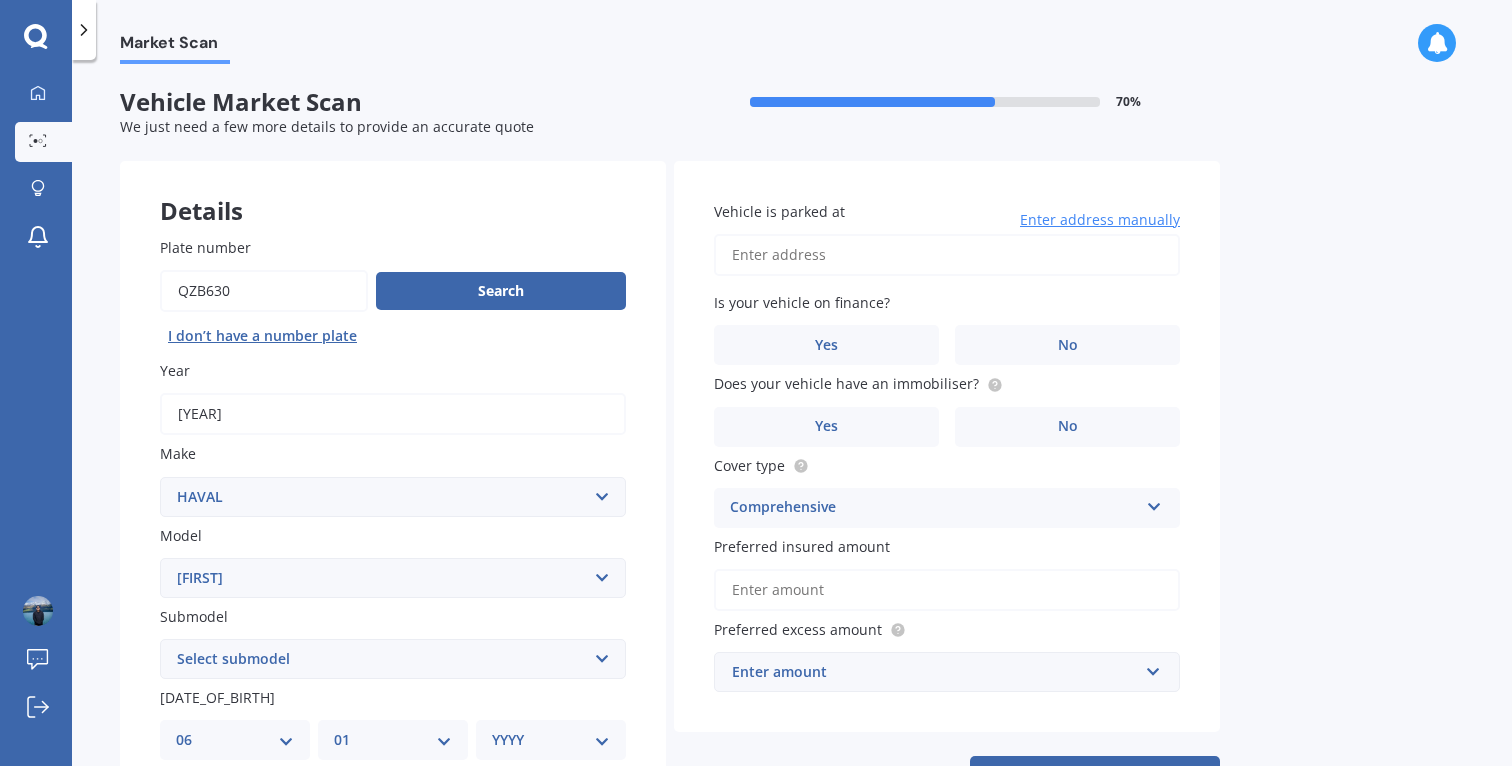 click on "Vehicle is parked at" at bounding box center (947, 255) 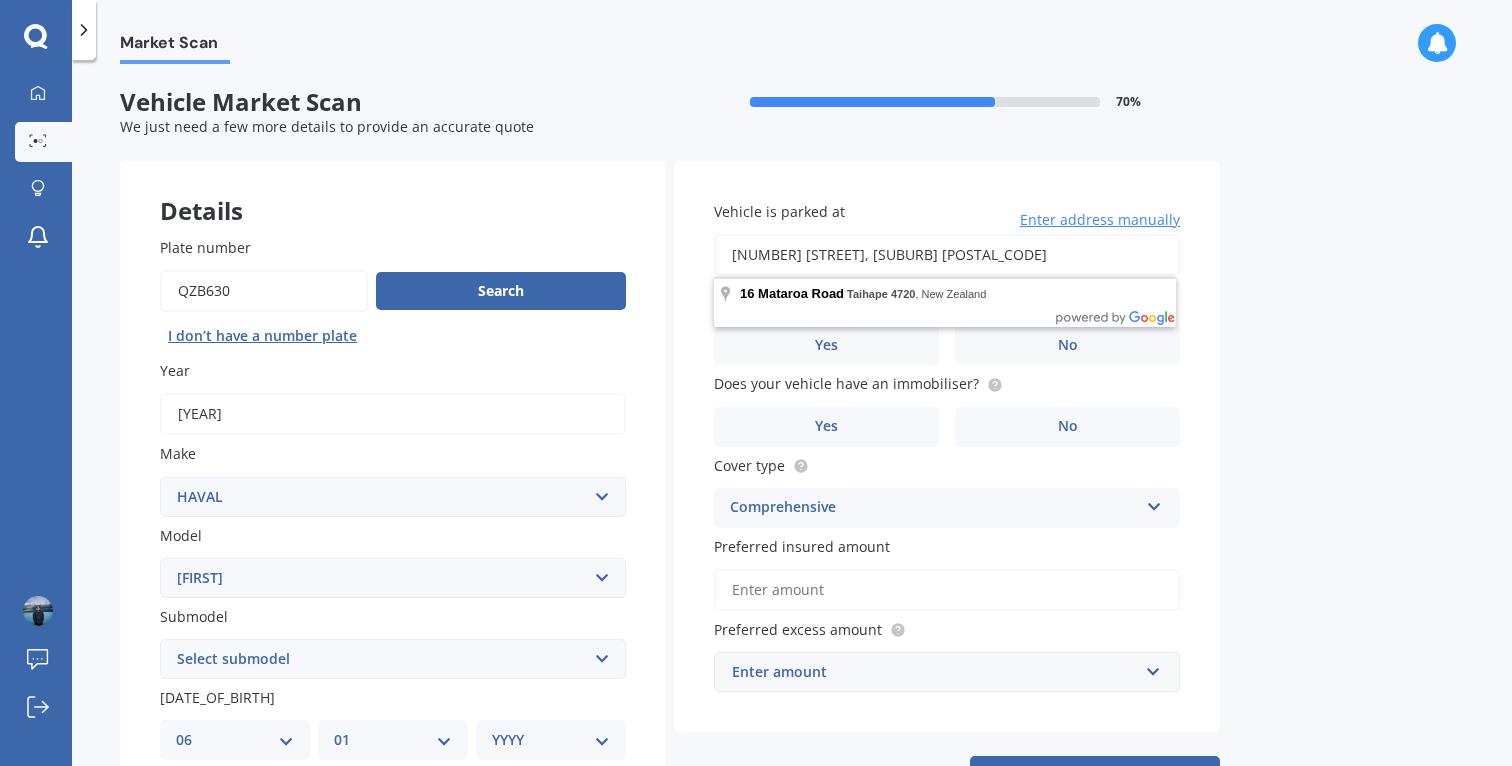drag, startPoint x: 952, startPoint y: 254, endPoint x: 878, endPoint y: 190, distance: 97.8366 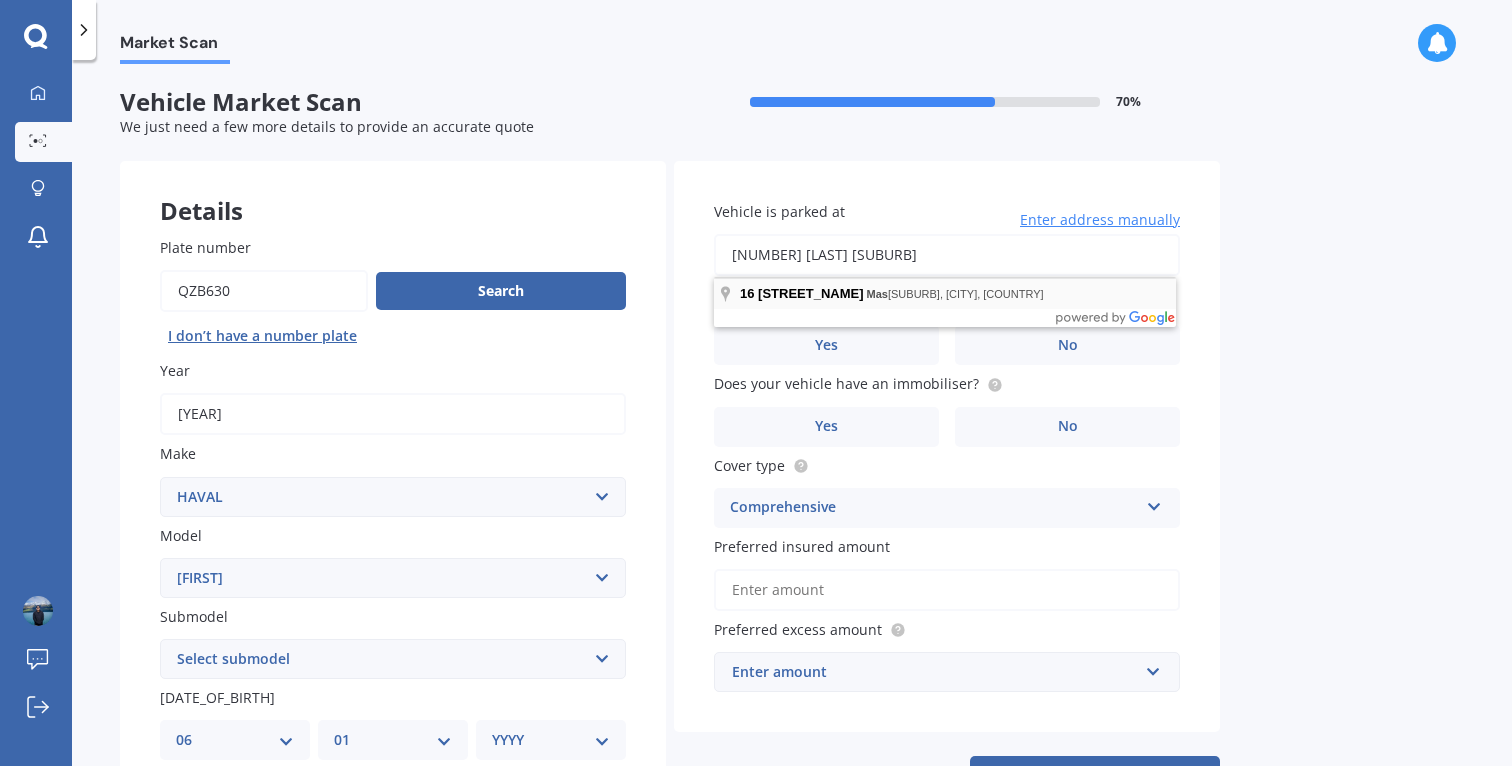 type on "[NUMBER] [LAST] [SUBURB]" 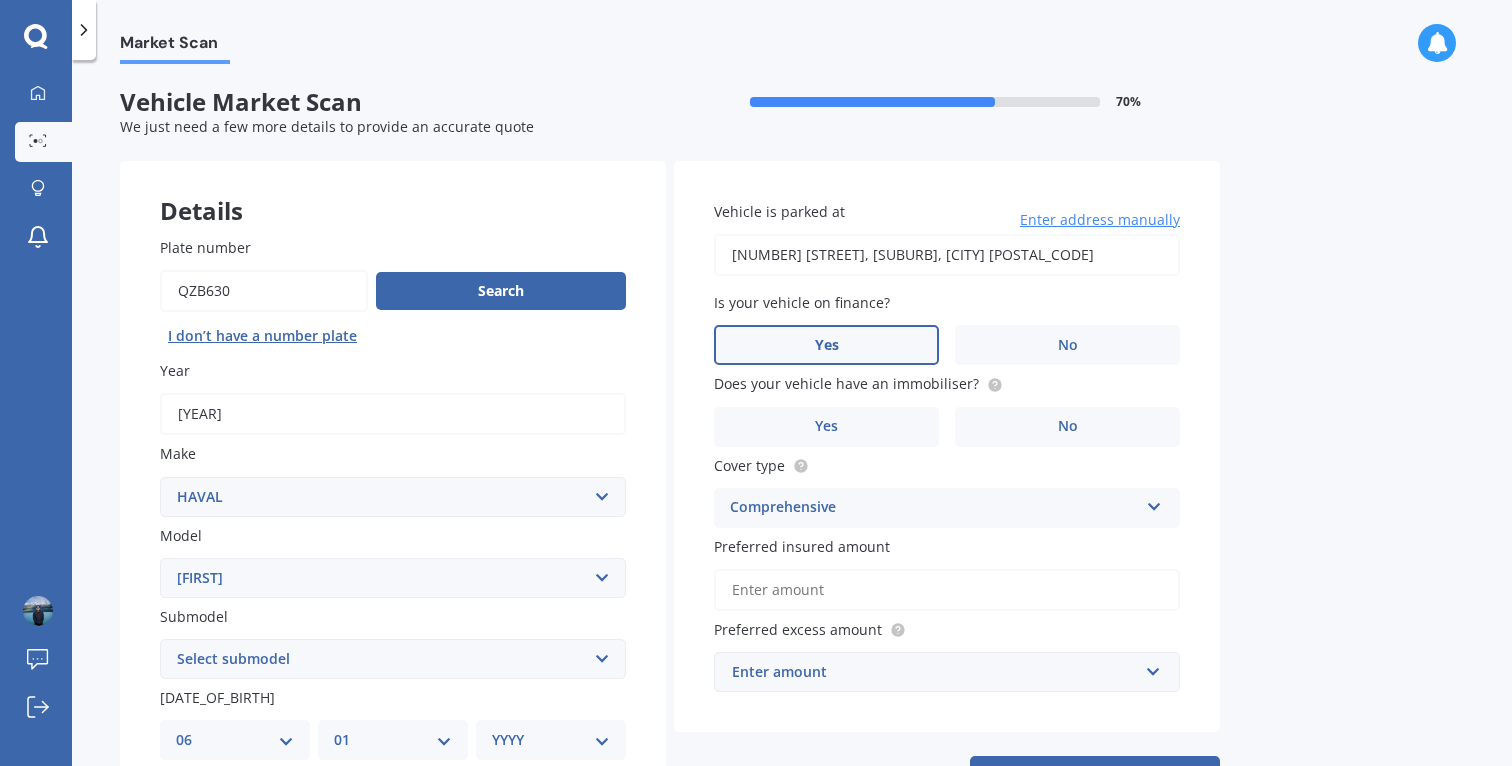 click on "Yes" at bounding box center [272, 822] 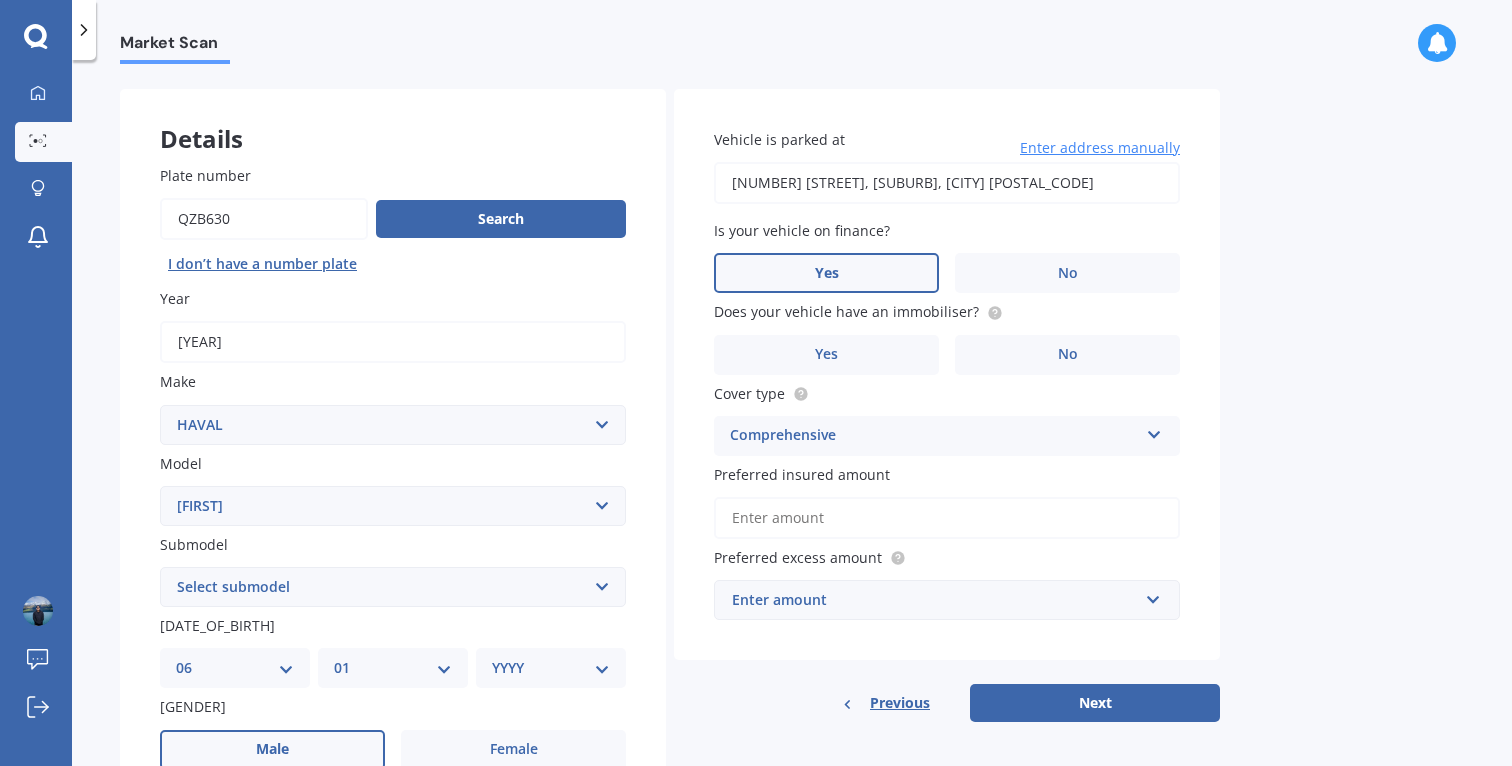 scroll, scrollTop: 74, scrollLeft: 0, axis: vertical 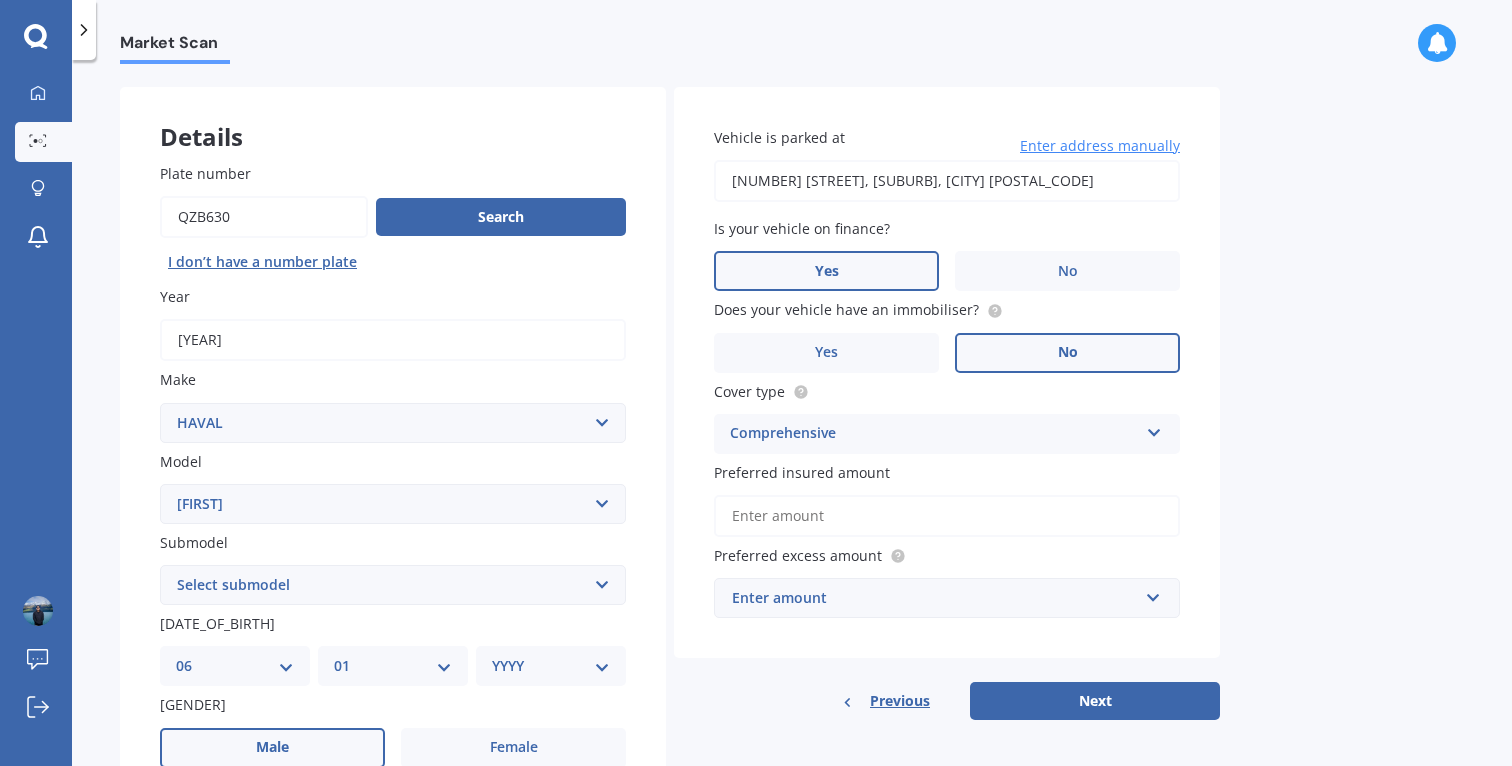 click on "No" at bounding box center (513, 748) 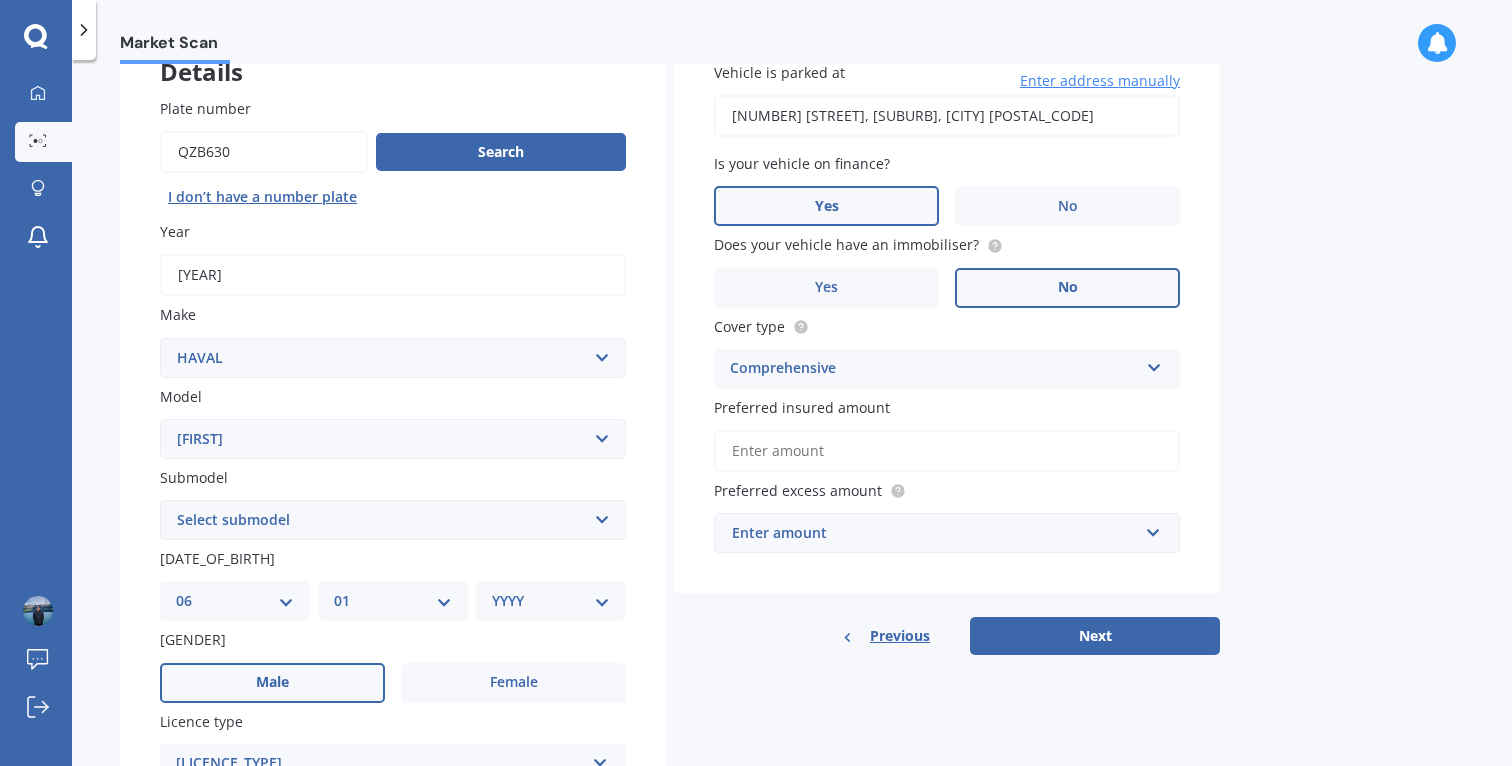 scroll, scrollTop: 141, scrollLeft: 0, axis: vertical 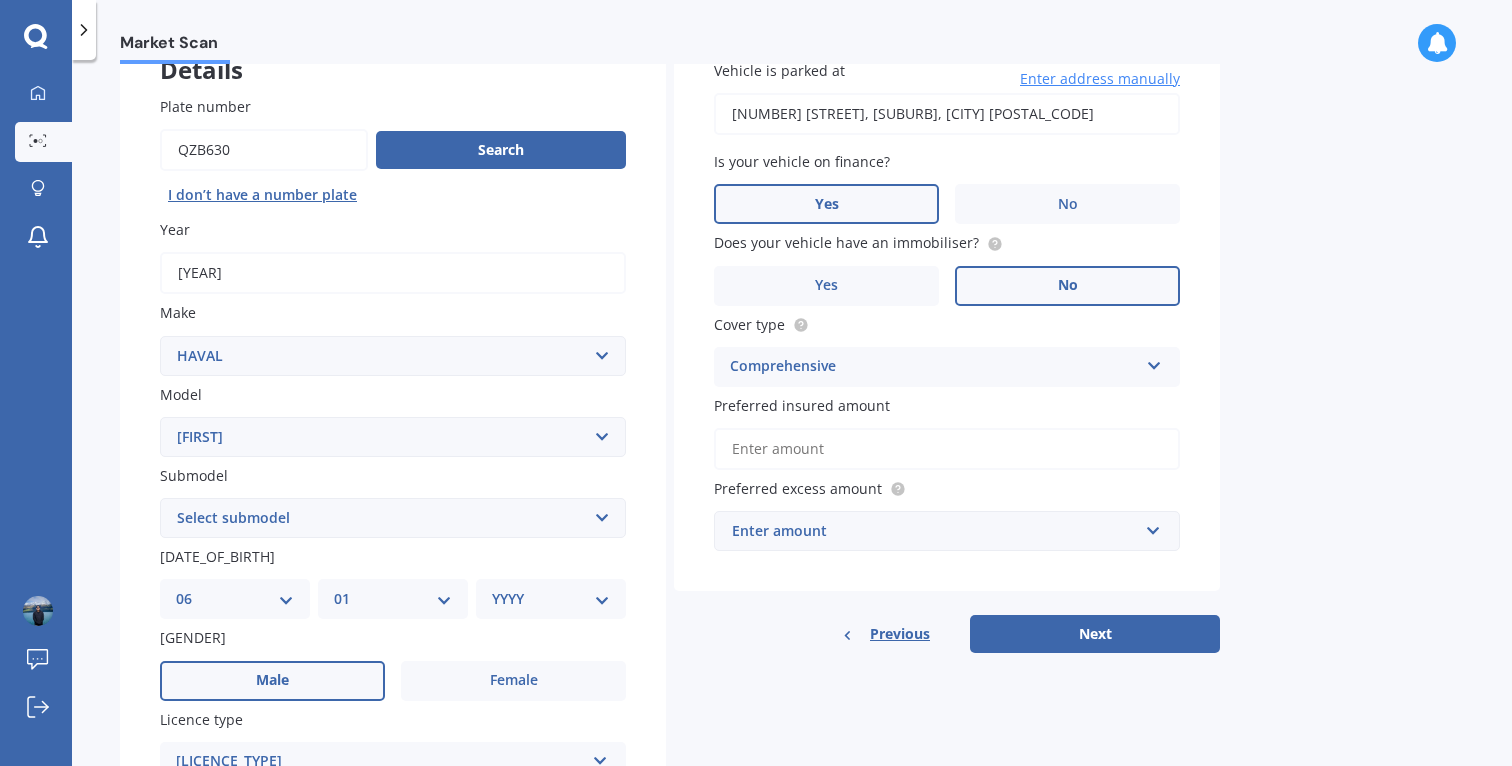 click on "Preferred insured amount" at bounding box center (947, 449) 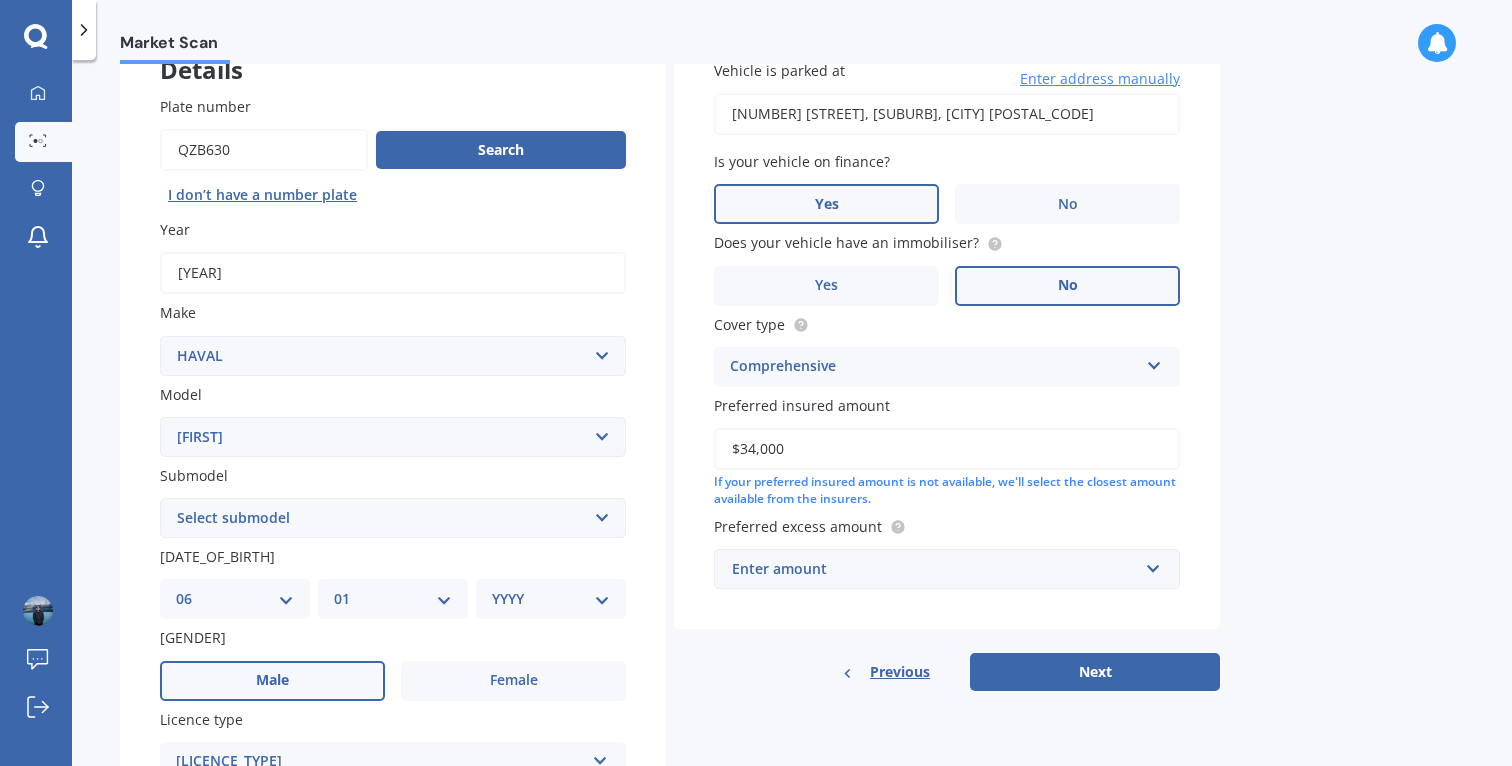 type on "$34,000" 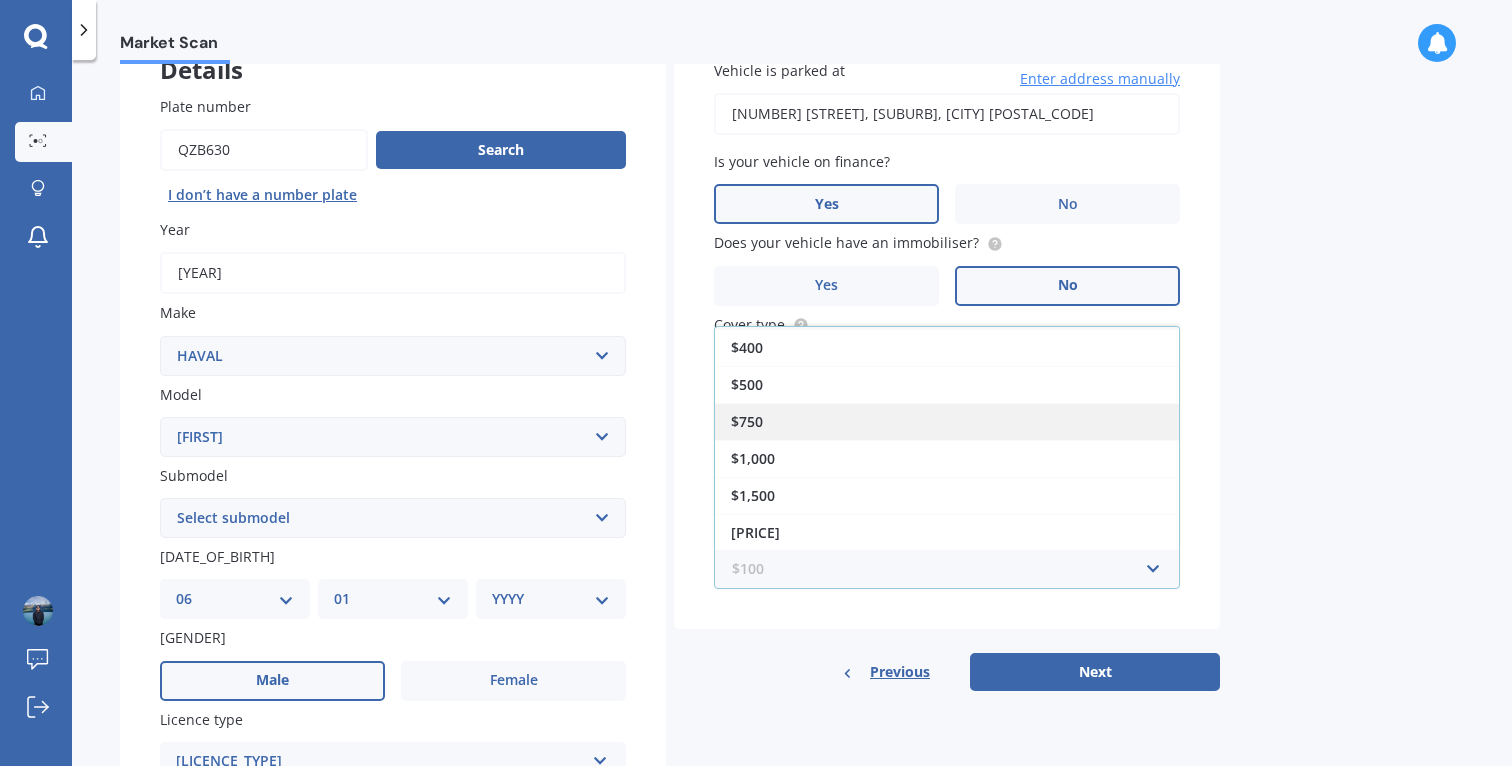 scroll, scrollTop: 0, scrollLeft: 0, axis: both 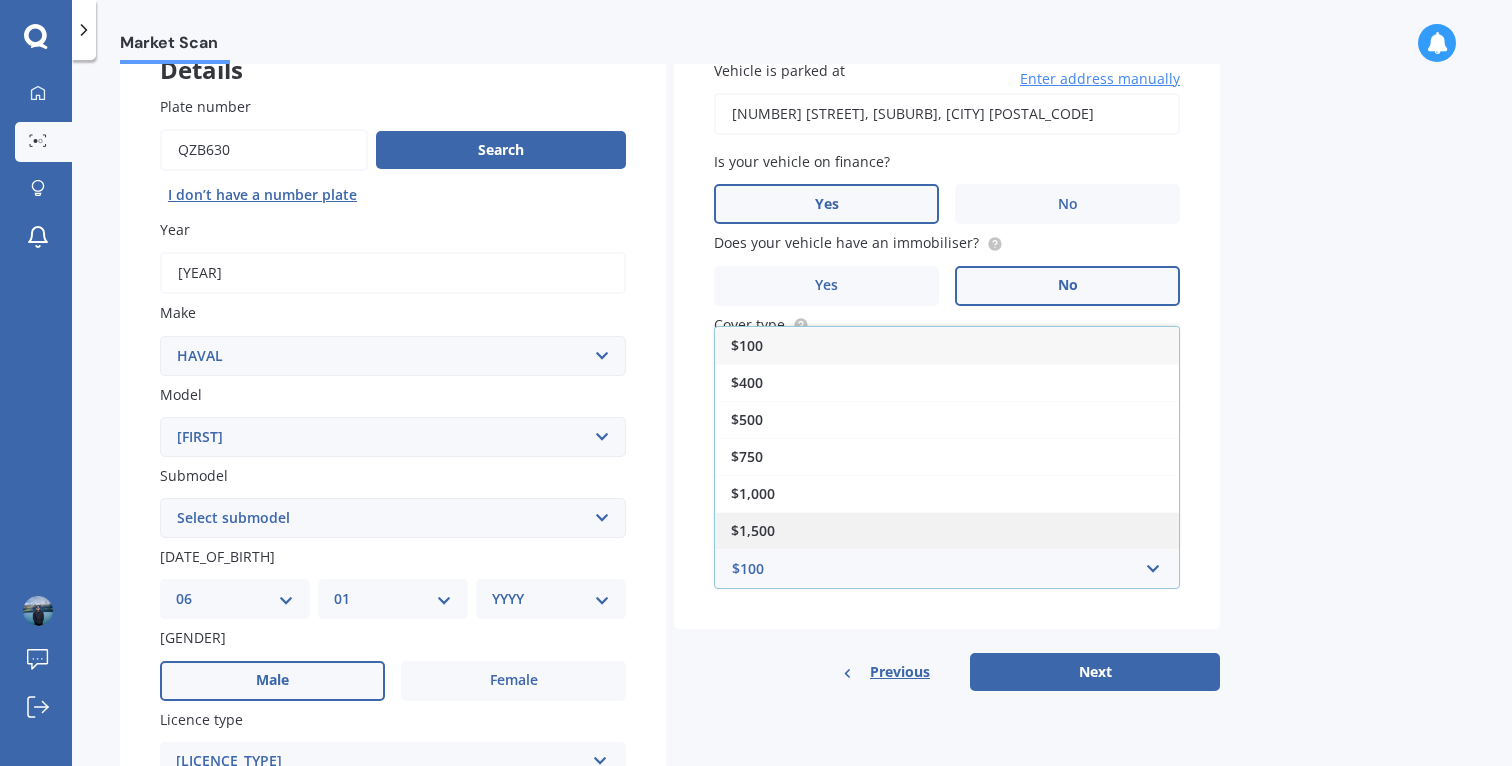 click on "$1,500" at bounding box center [947, 530] 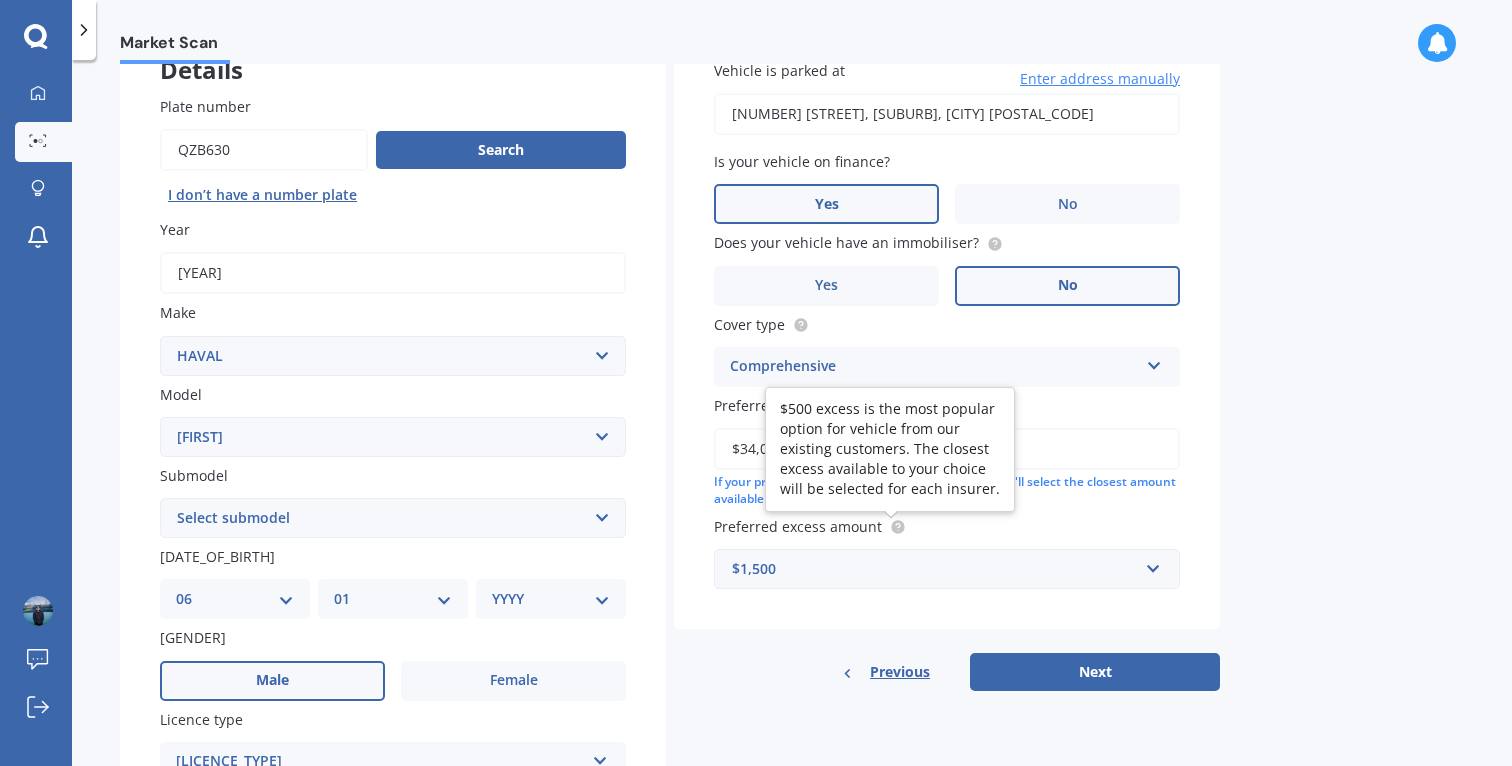 click at bounding box center [897, 526] 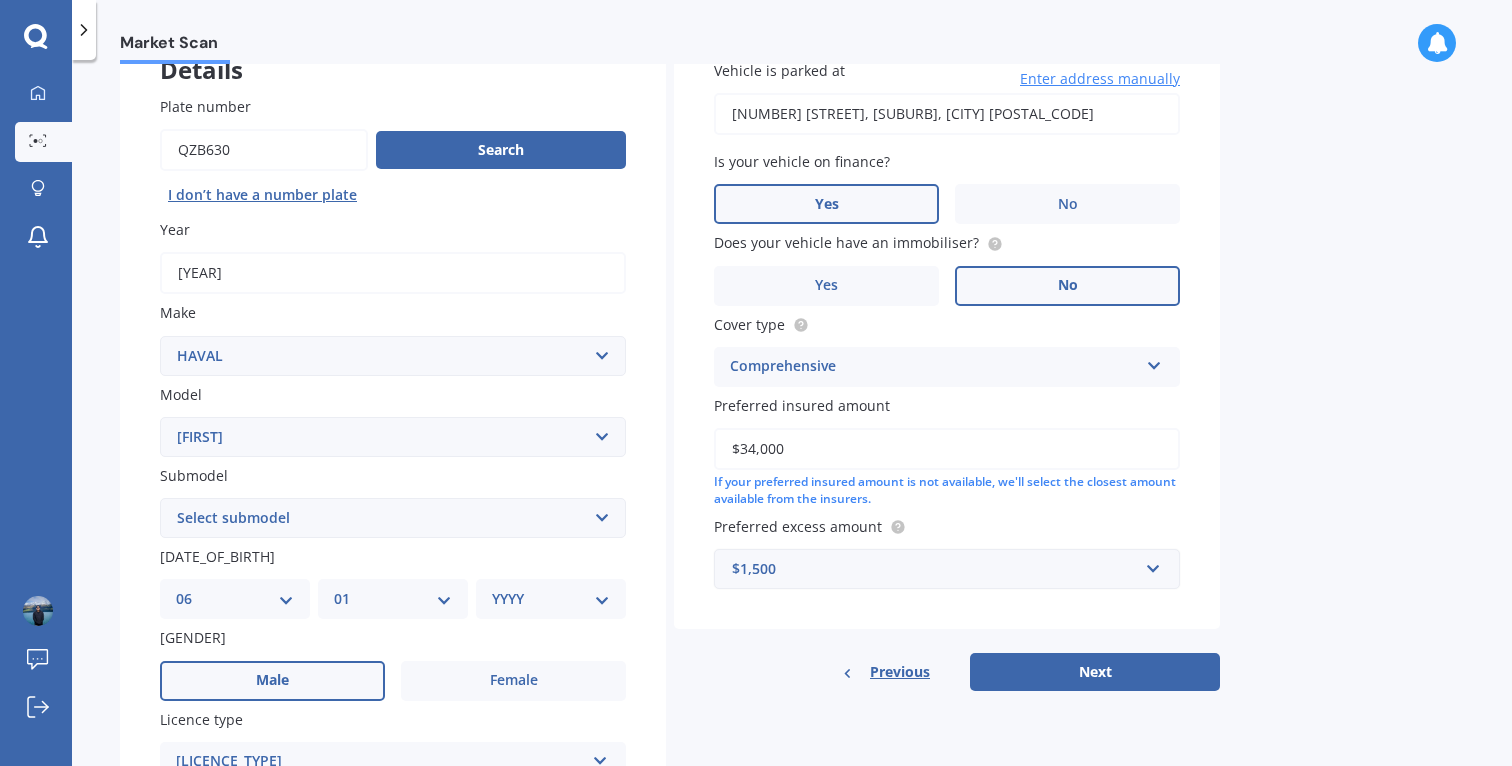 click on "$1,500" at bounding box center (935, 569) 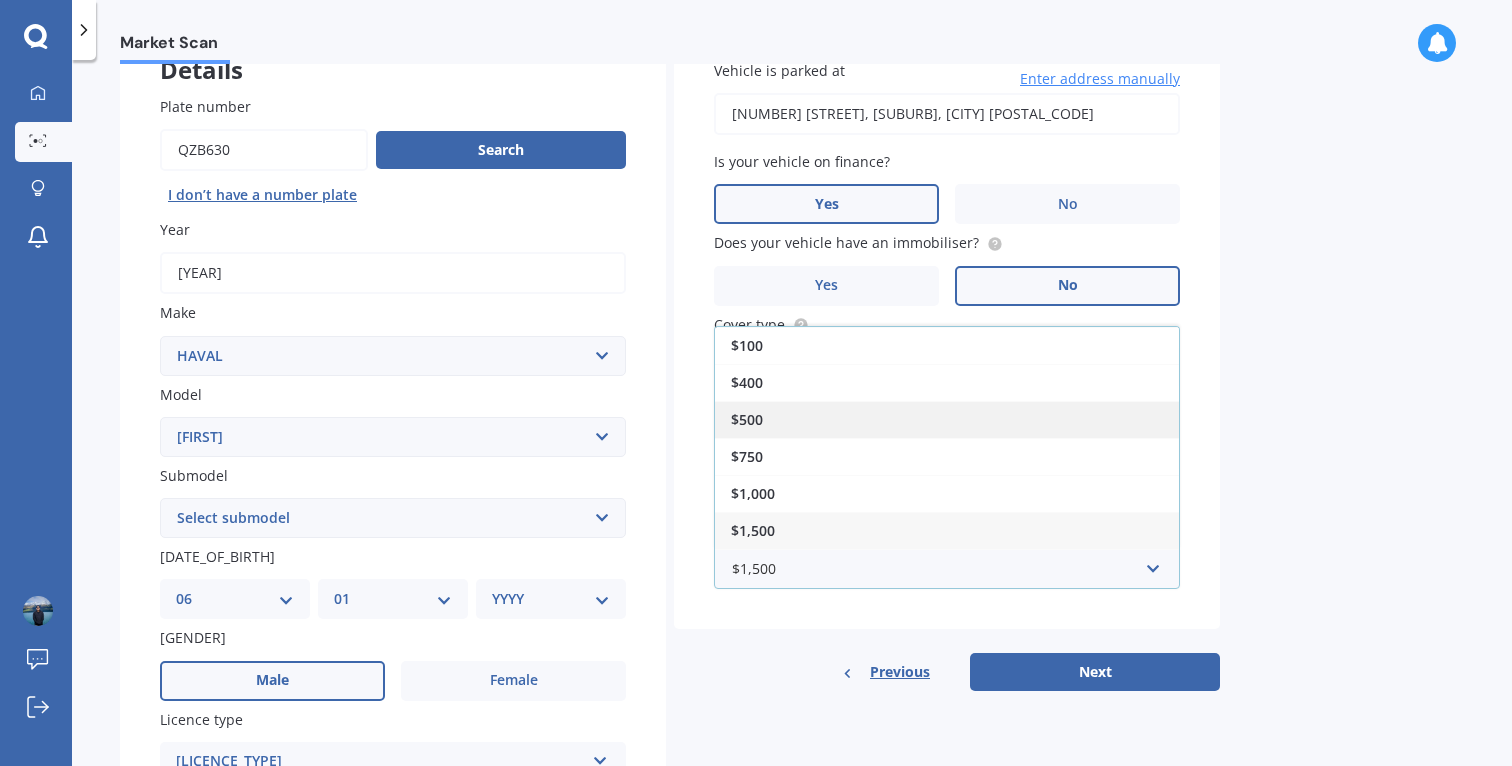 click on "$500" at bounding box center (947, 419) 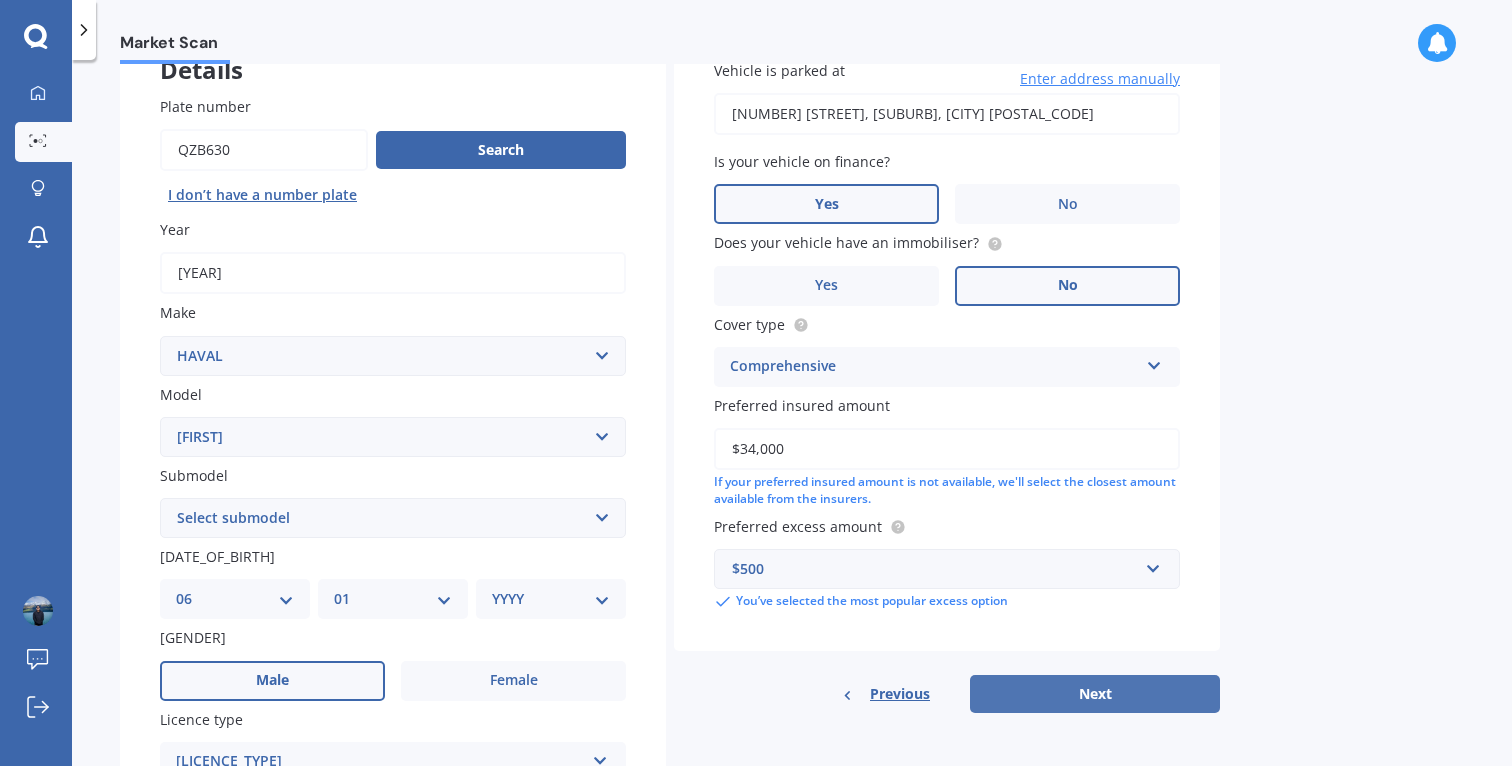 click on "Next" at bounding box center (1095, 694) 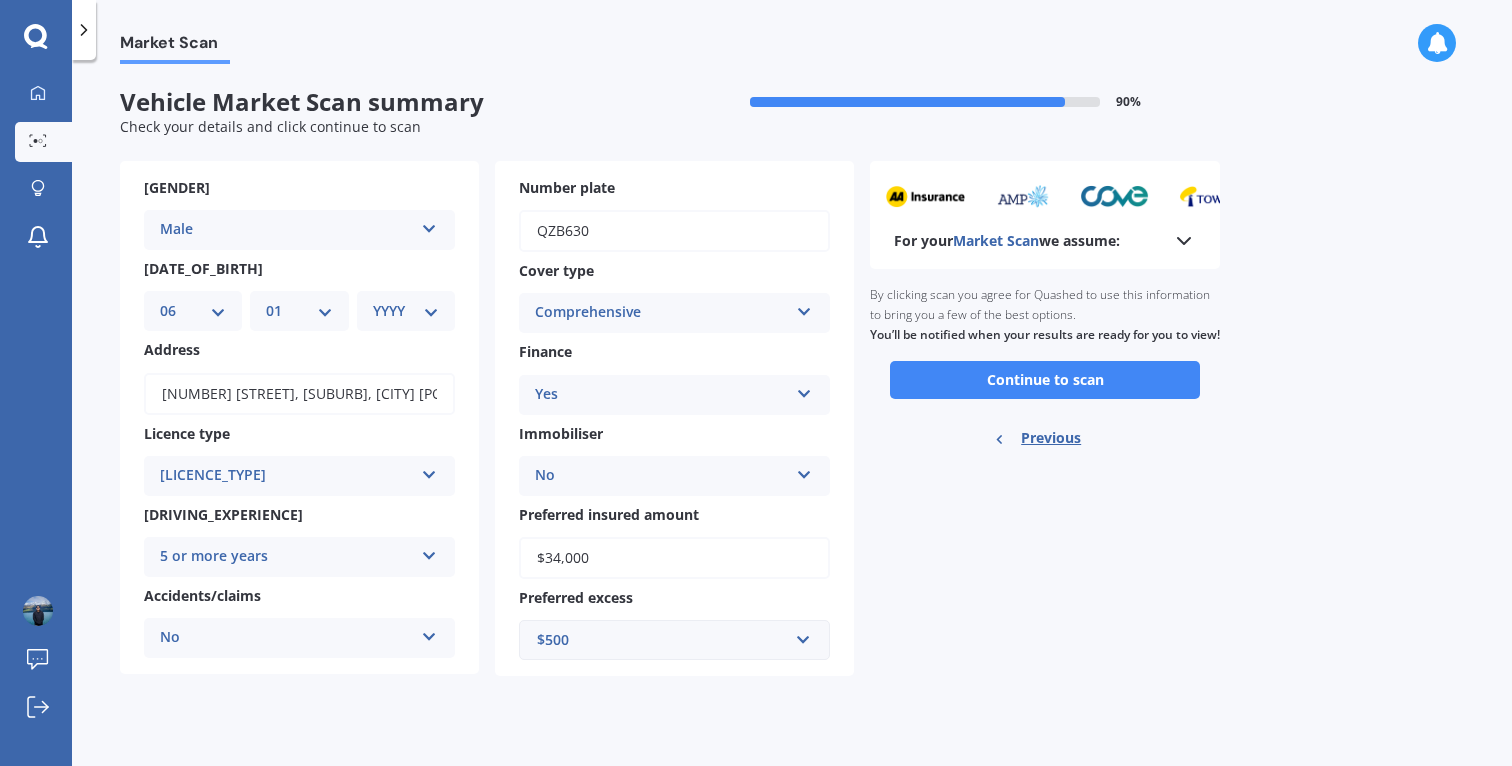 scroll, scrollTop: 0, scrollLeft: 0, axis: both 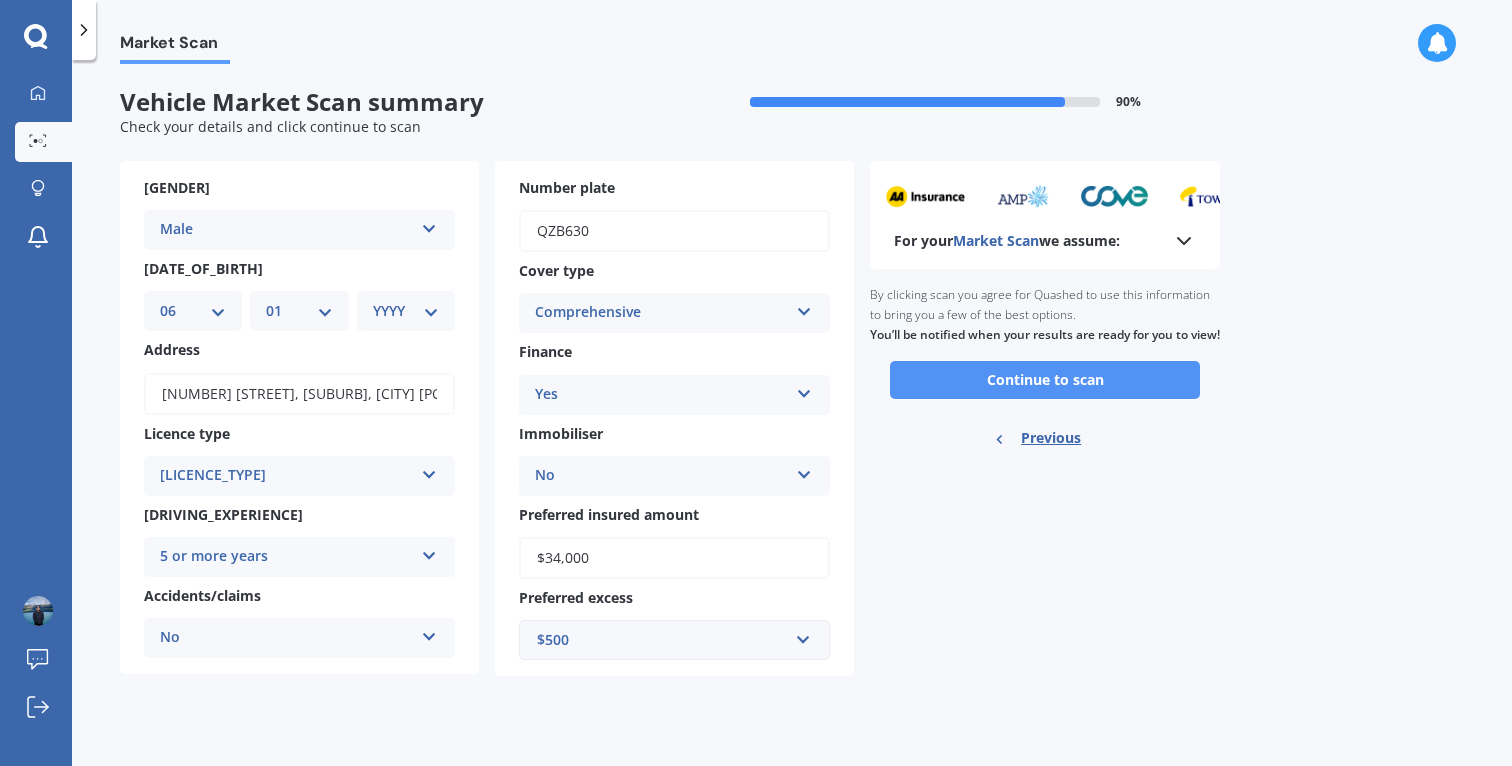 click on "Continue to scan" at bounding box center (1045, 380) 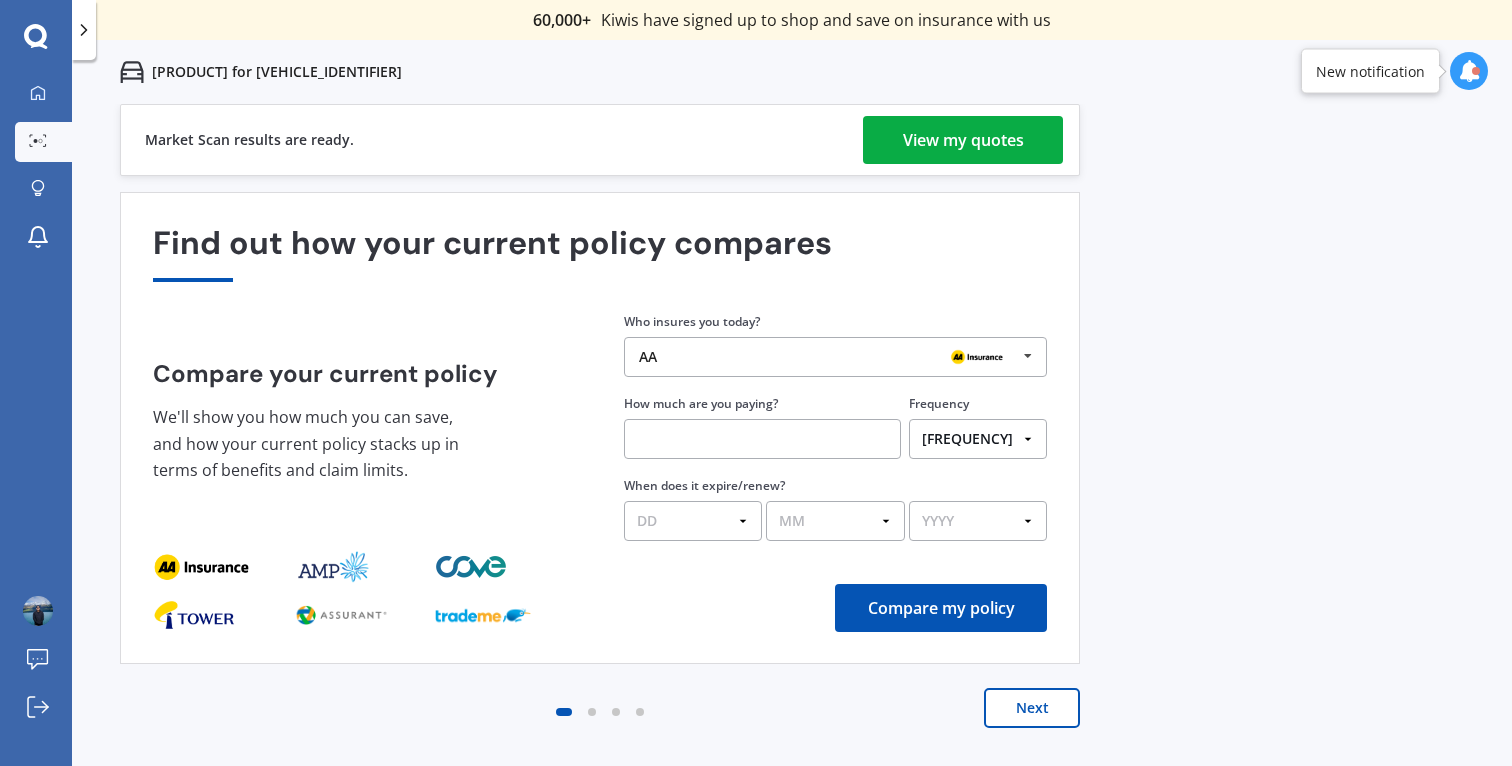 click on "View my quotes" at bounding box center (963, 140) 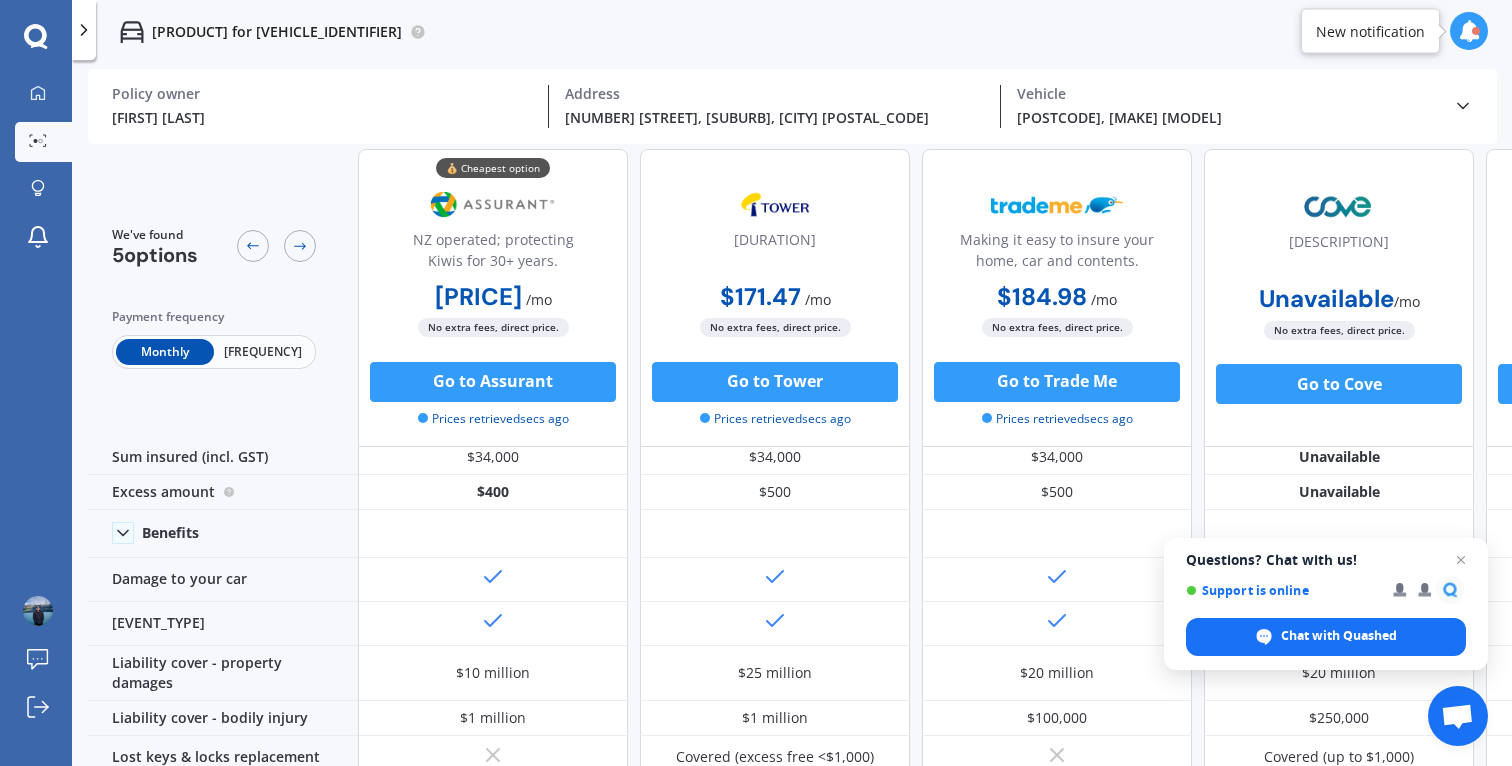 scroll, scrollTop: 0, scrollLeft: 0, axis: both 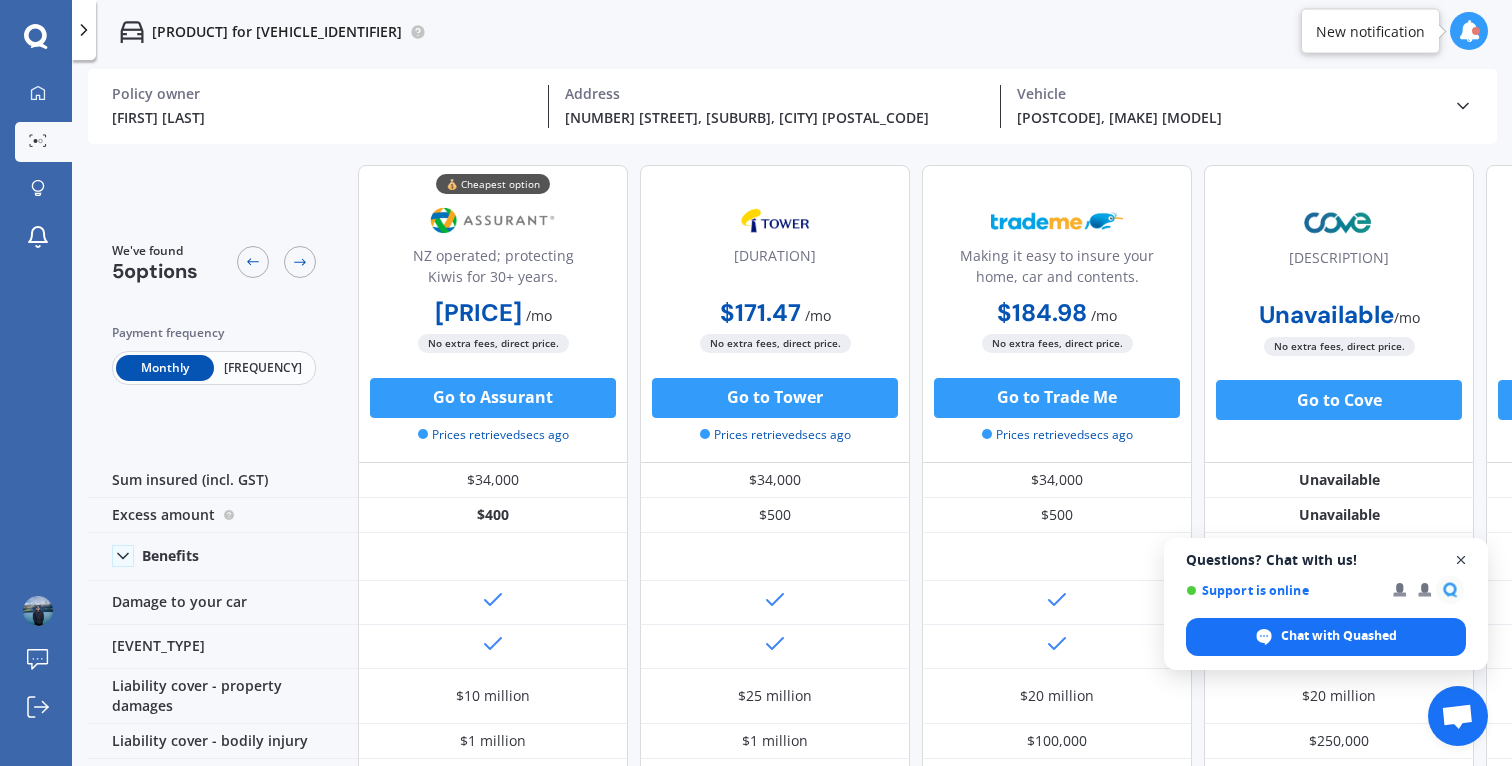 click at bounding box center [1461, 560] 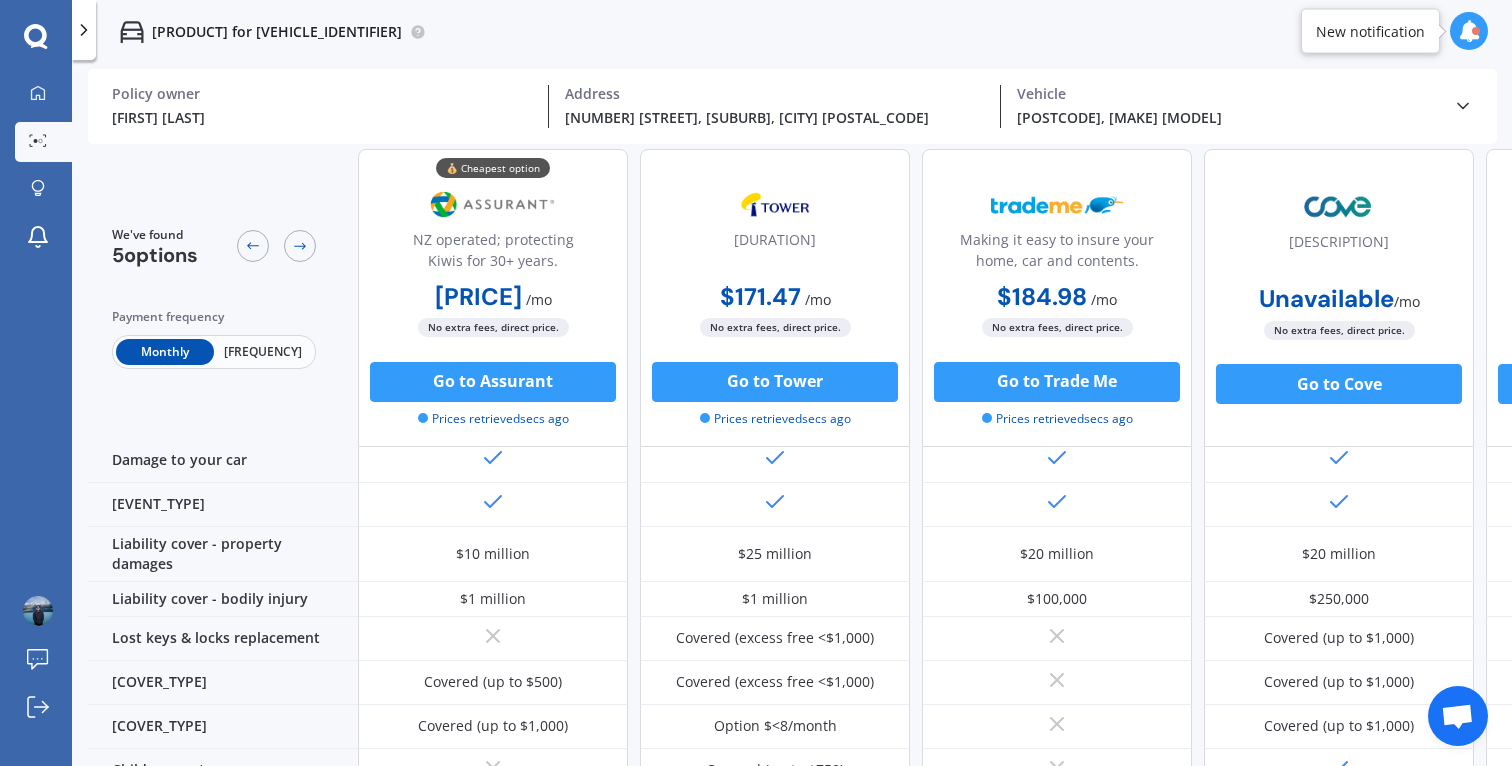 scroll, scrollTop: 0, scrollLeft: 0, axis: both 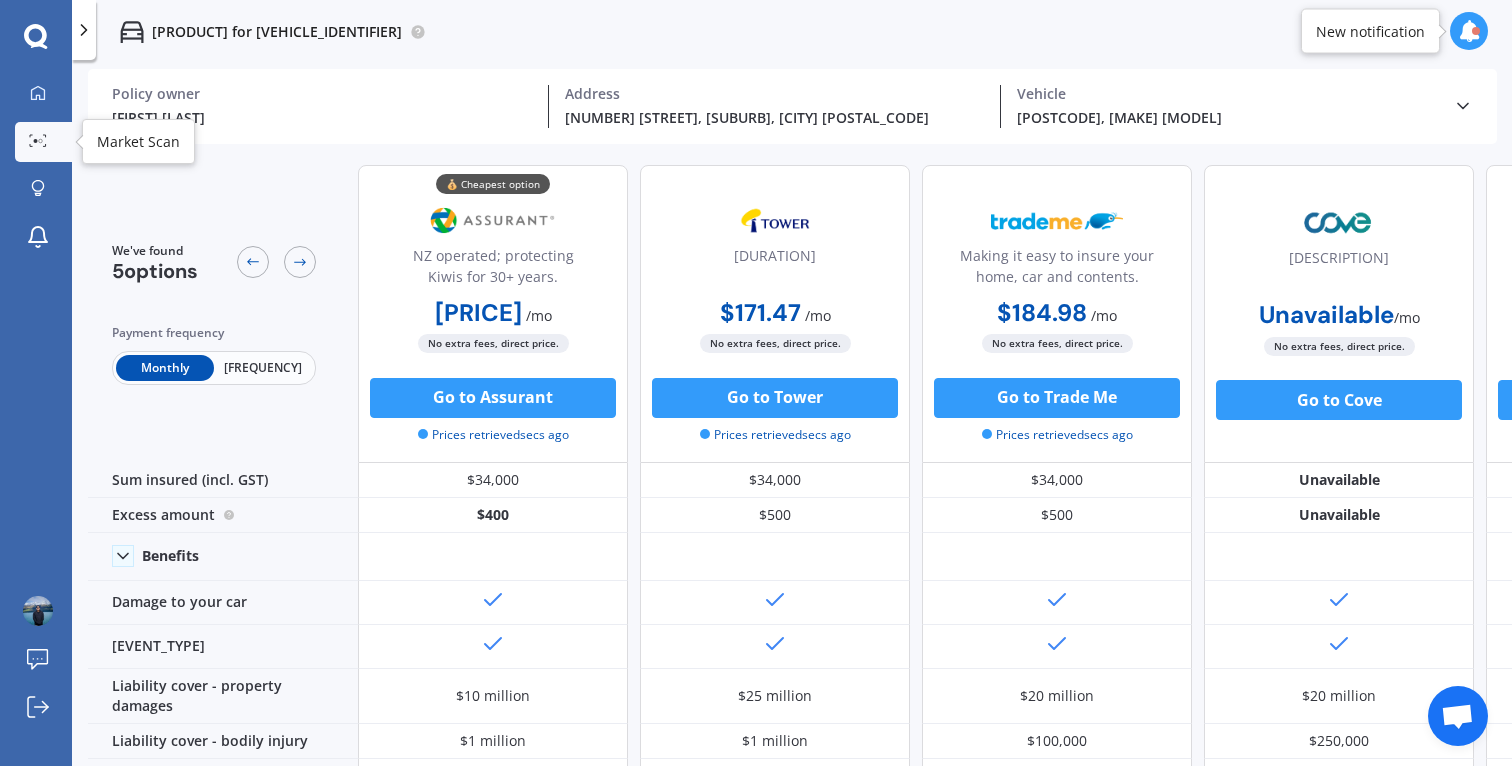 click on "Market Scan" at bounding box center (43, 142) 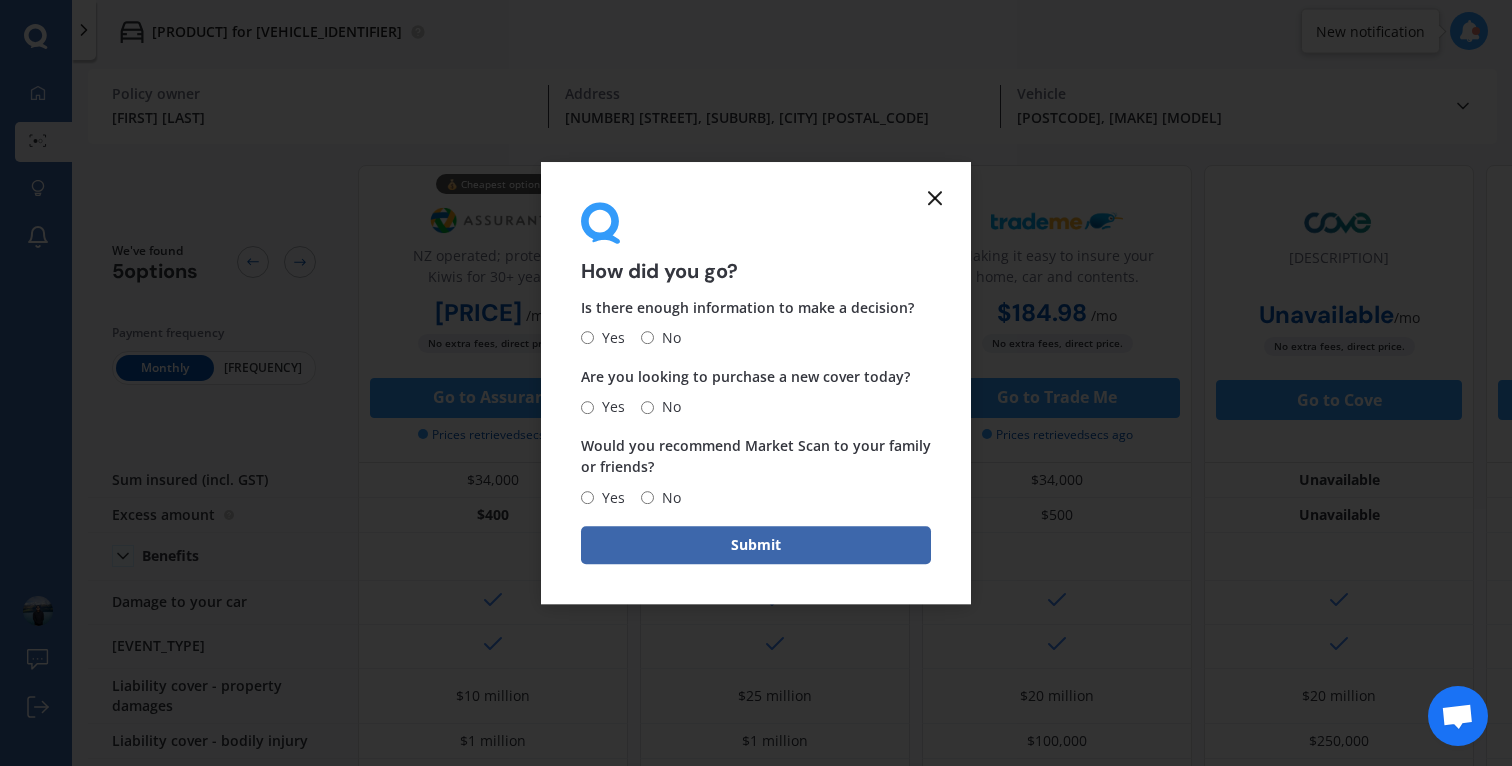 click at bounding box center [935, 198] 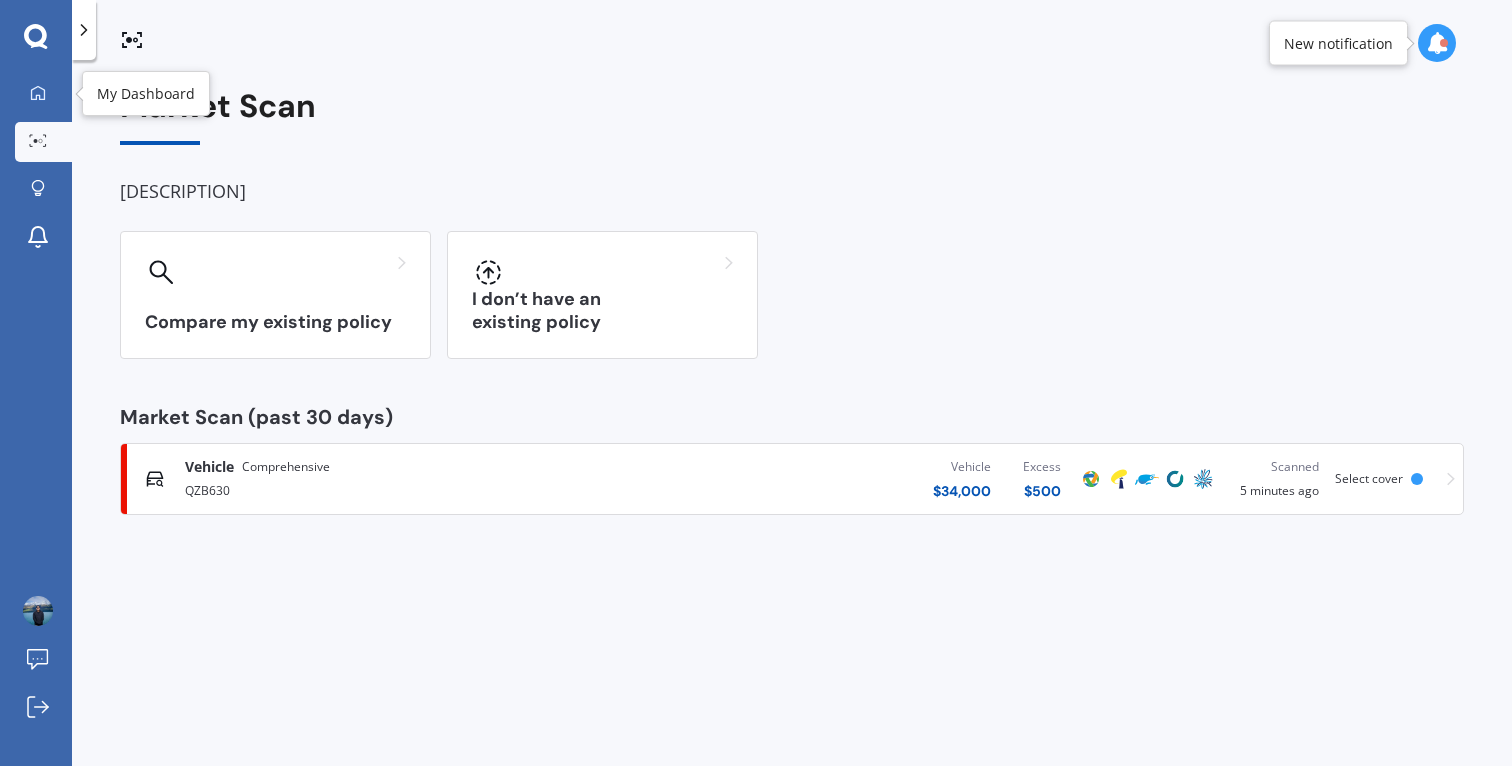 click on "My Dashboard Market Scan Explore insurance Notifications" at bounding box center [36, 170] 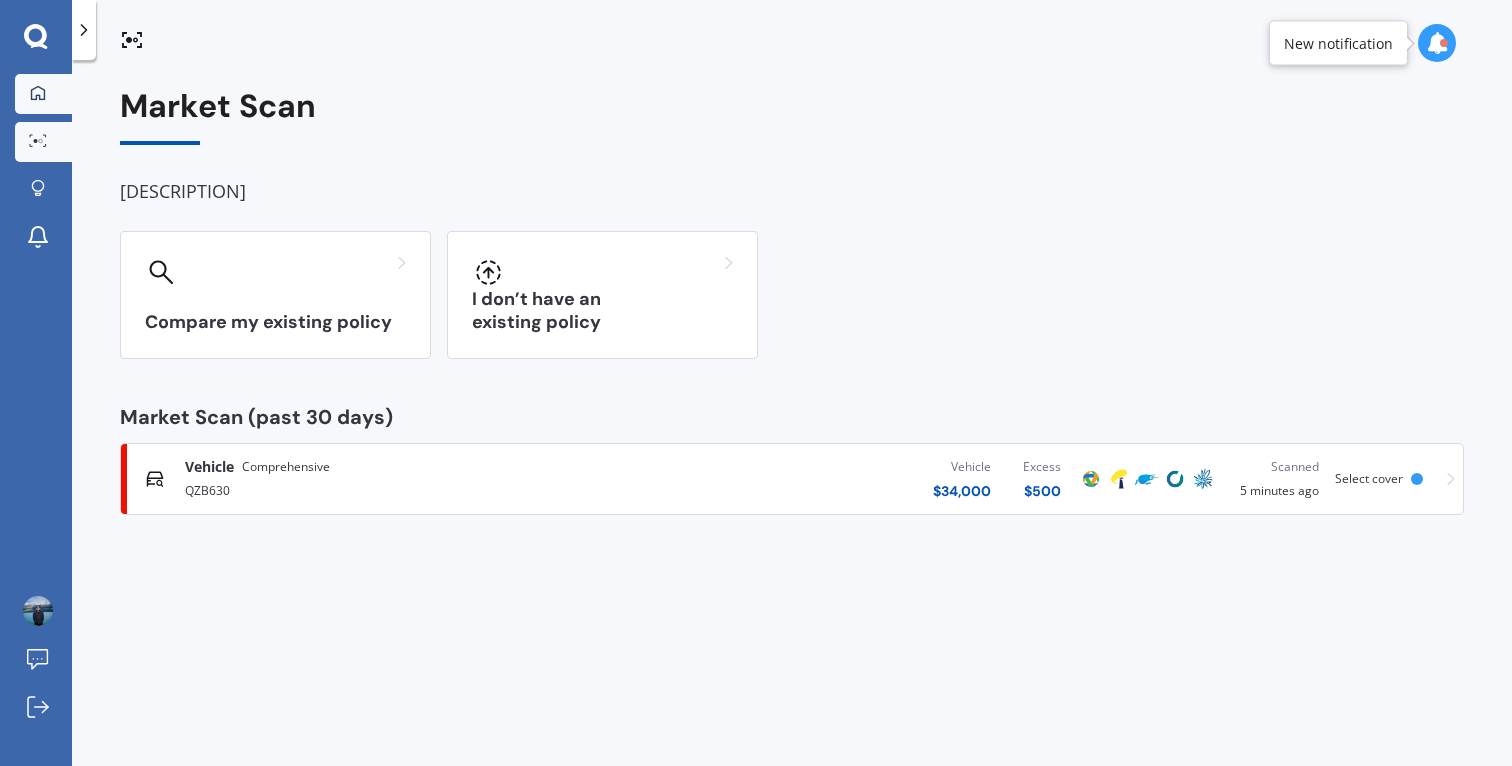 click at bounding box center (38, 94) 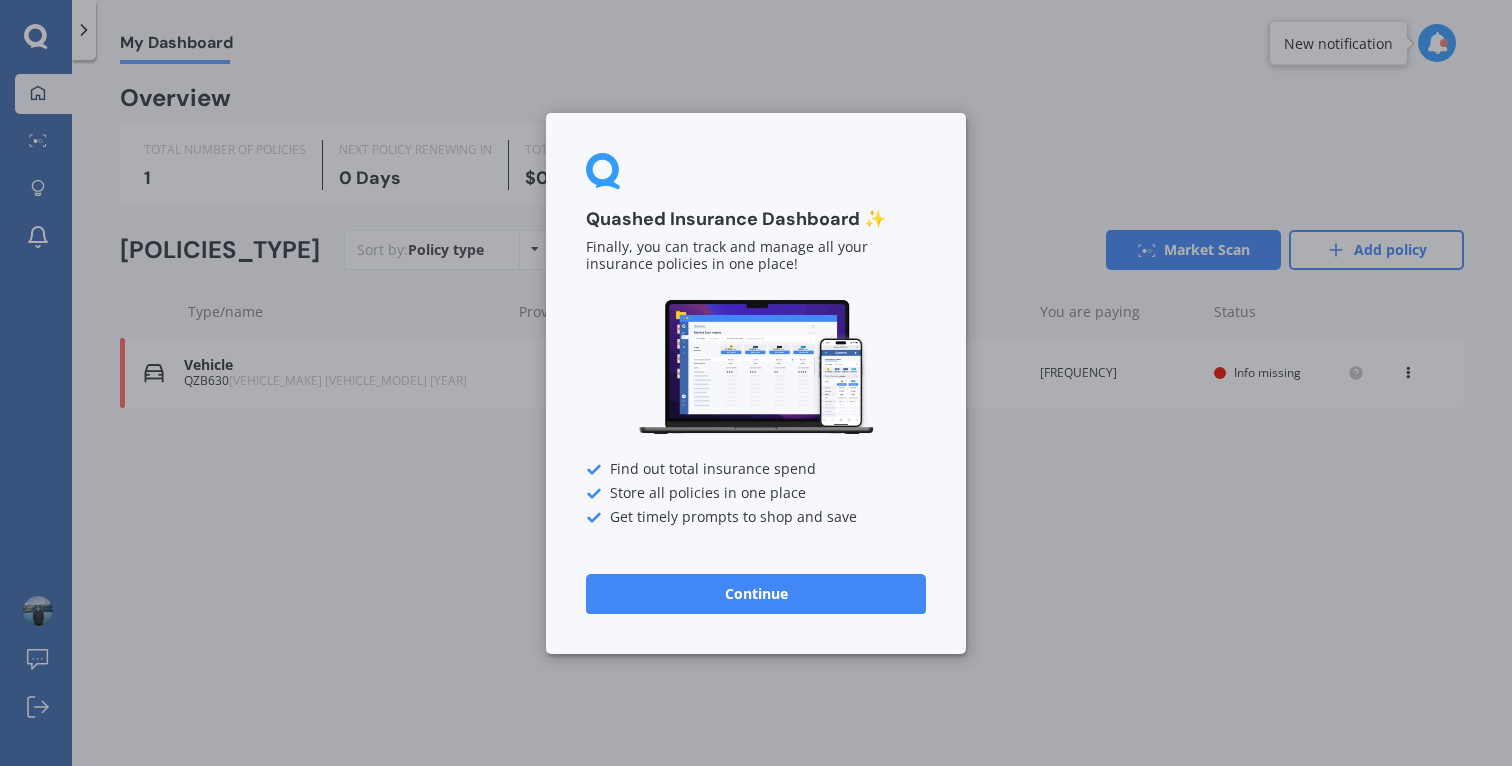 click on "Continue" at bounding box center (756, 593) 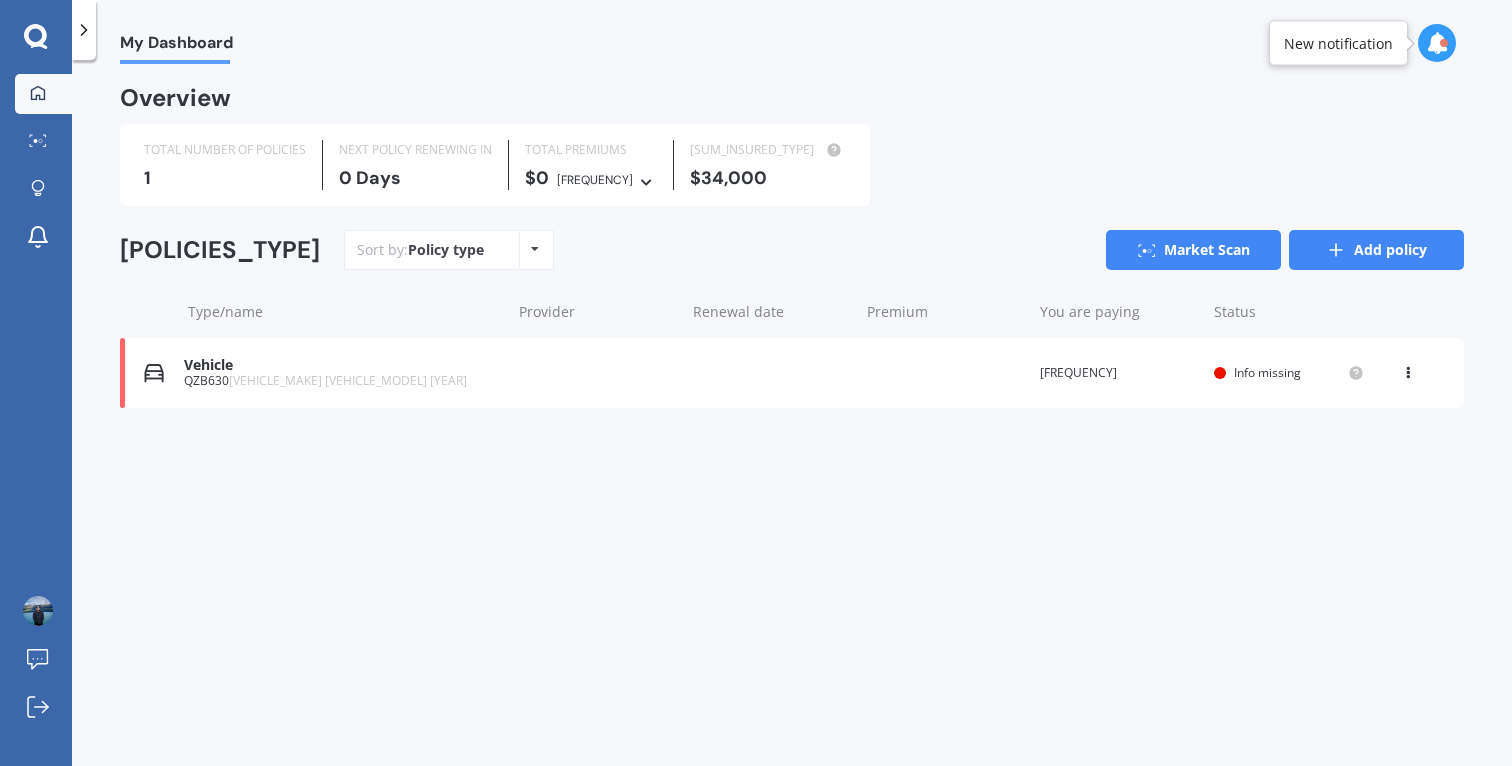 click on "Add policy" at bounding box center (1376, 250) 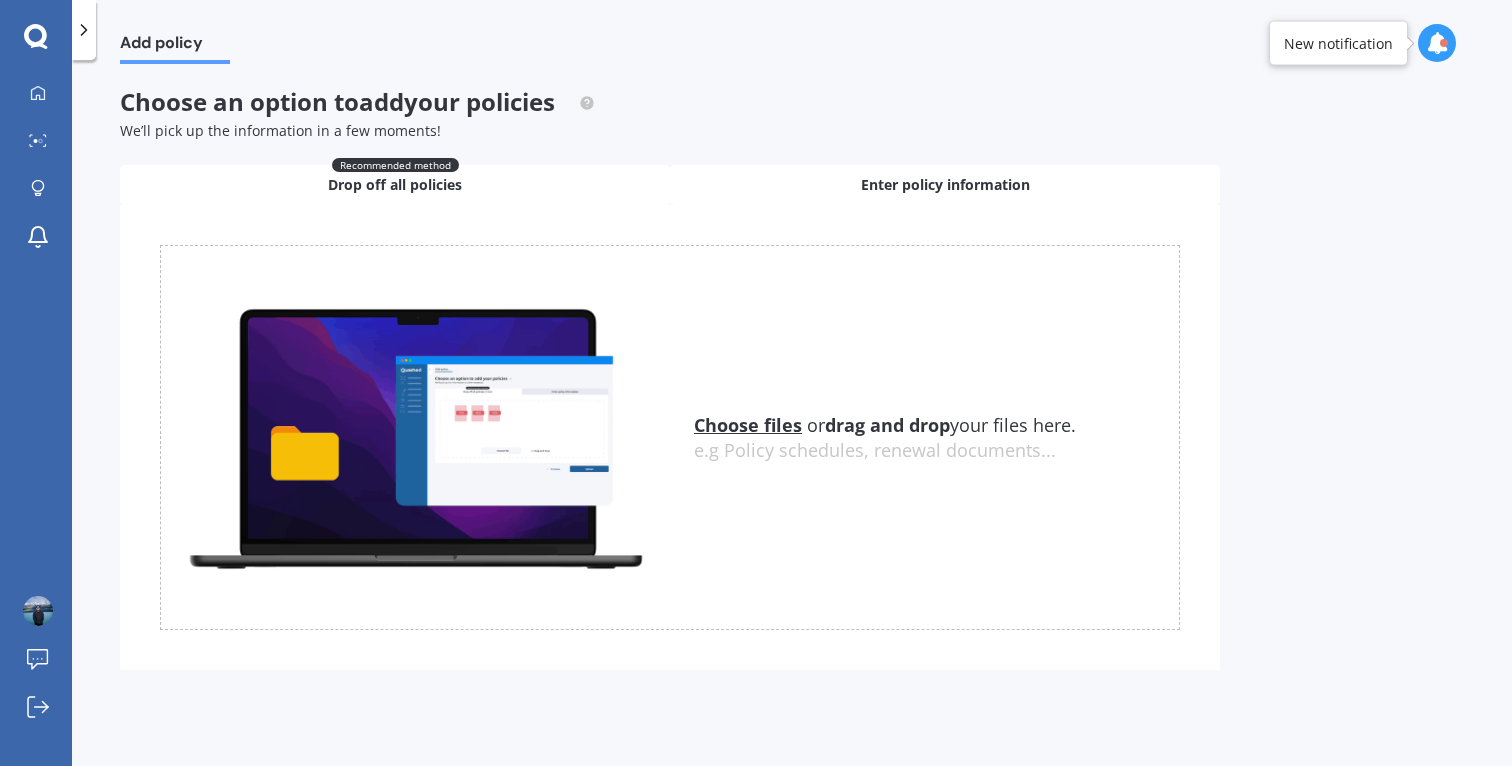 click on "Enter policy information" at bounding box center [945, 185] 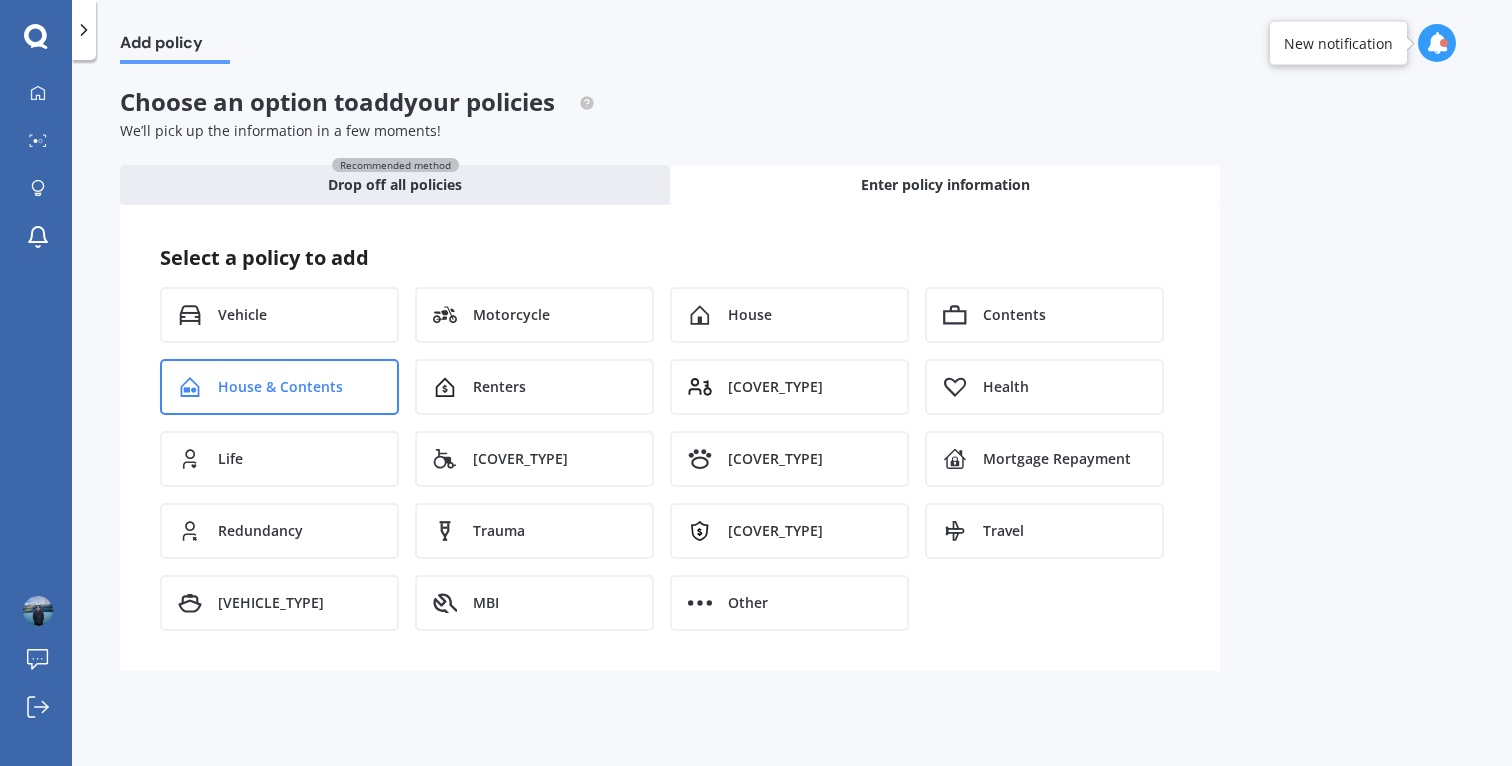 click on "House & Contents" at bounding box center (279, 387) 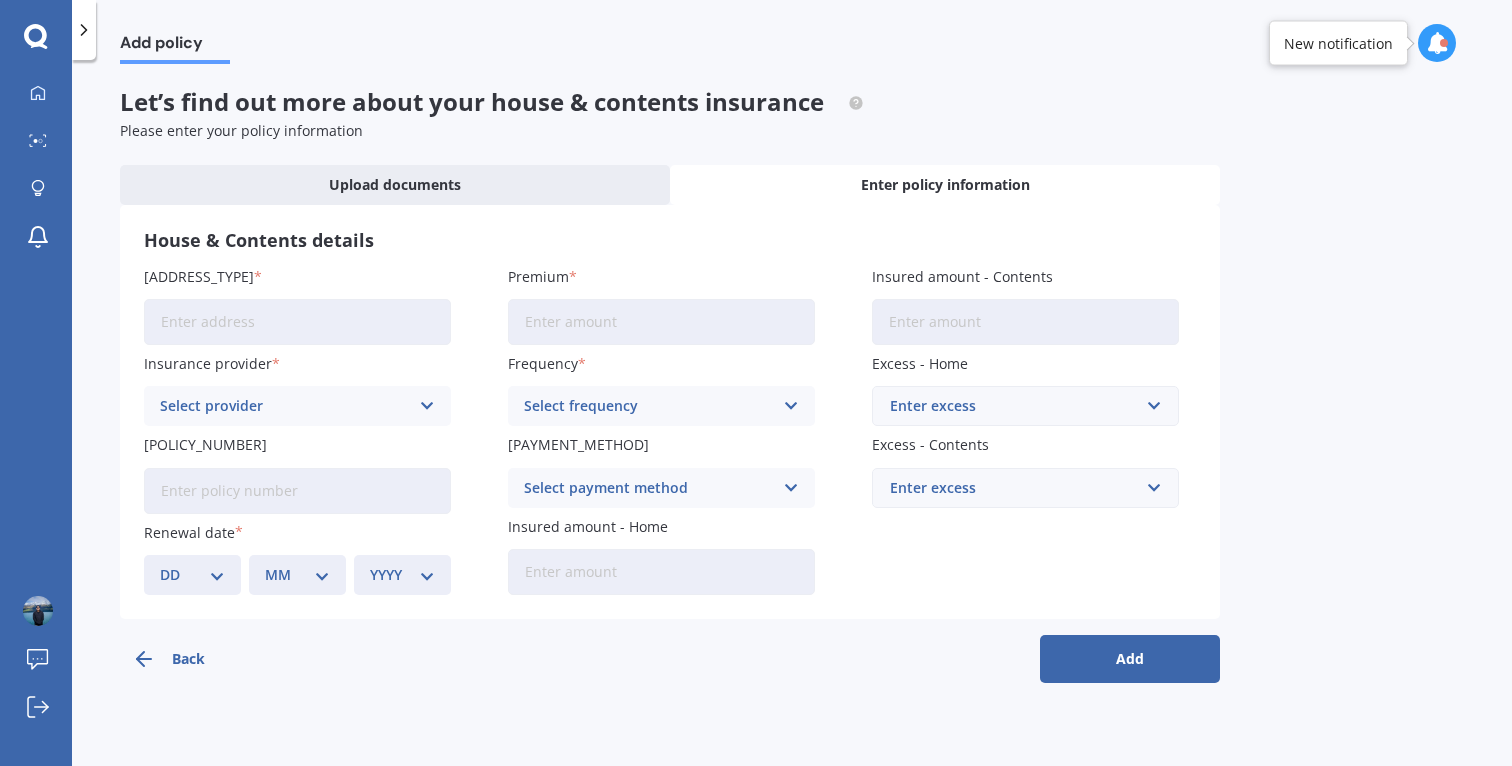 click on "[ADDRESS_TYPE]" at bounding box center [297, 322] 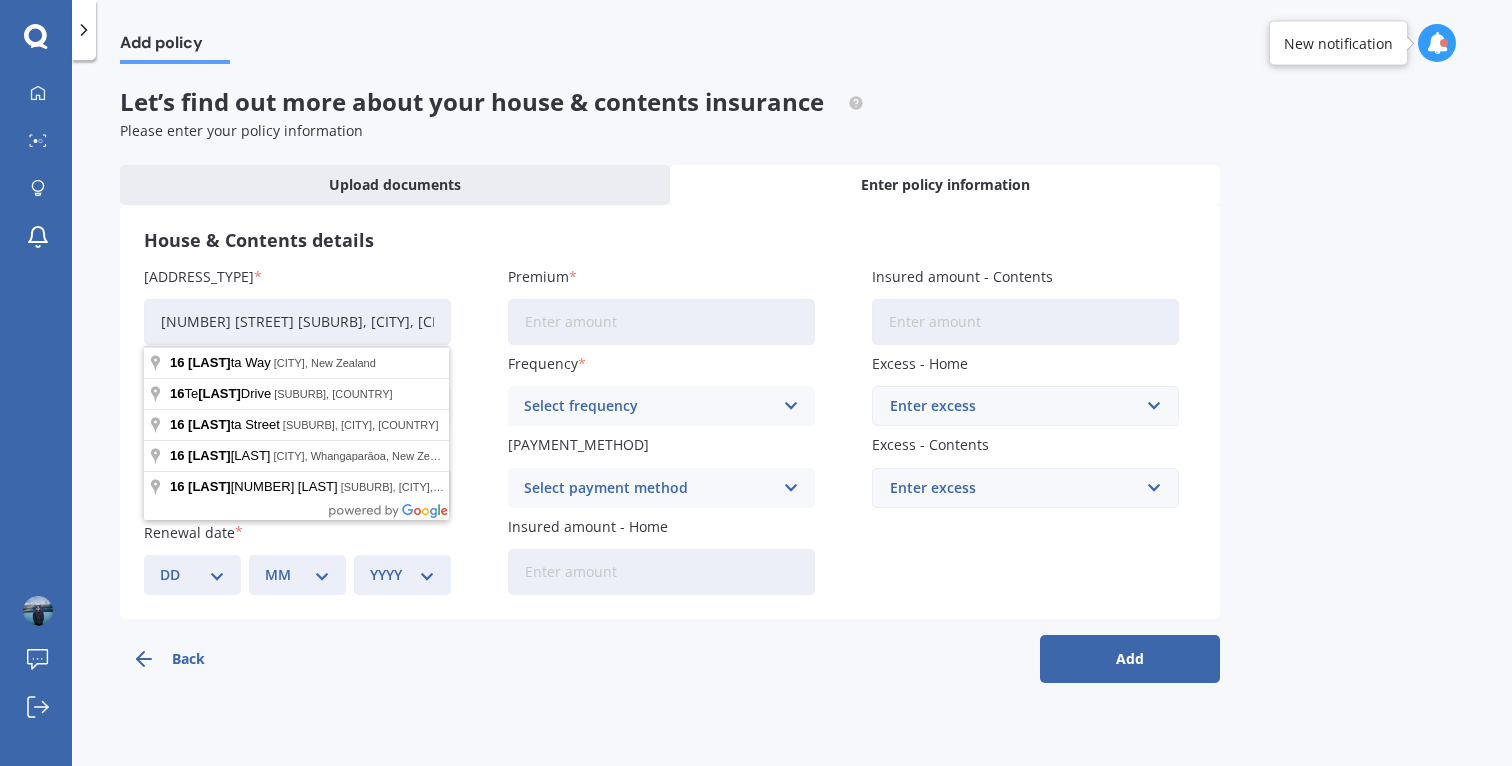 click on "[NUMBER] [STREET] [SUBURB], [CITY], [CITY] [POSTAL_CODE]" at bounding box center (297, 322) 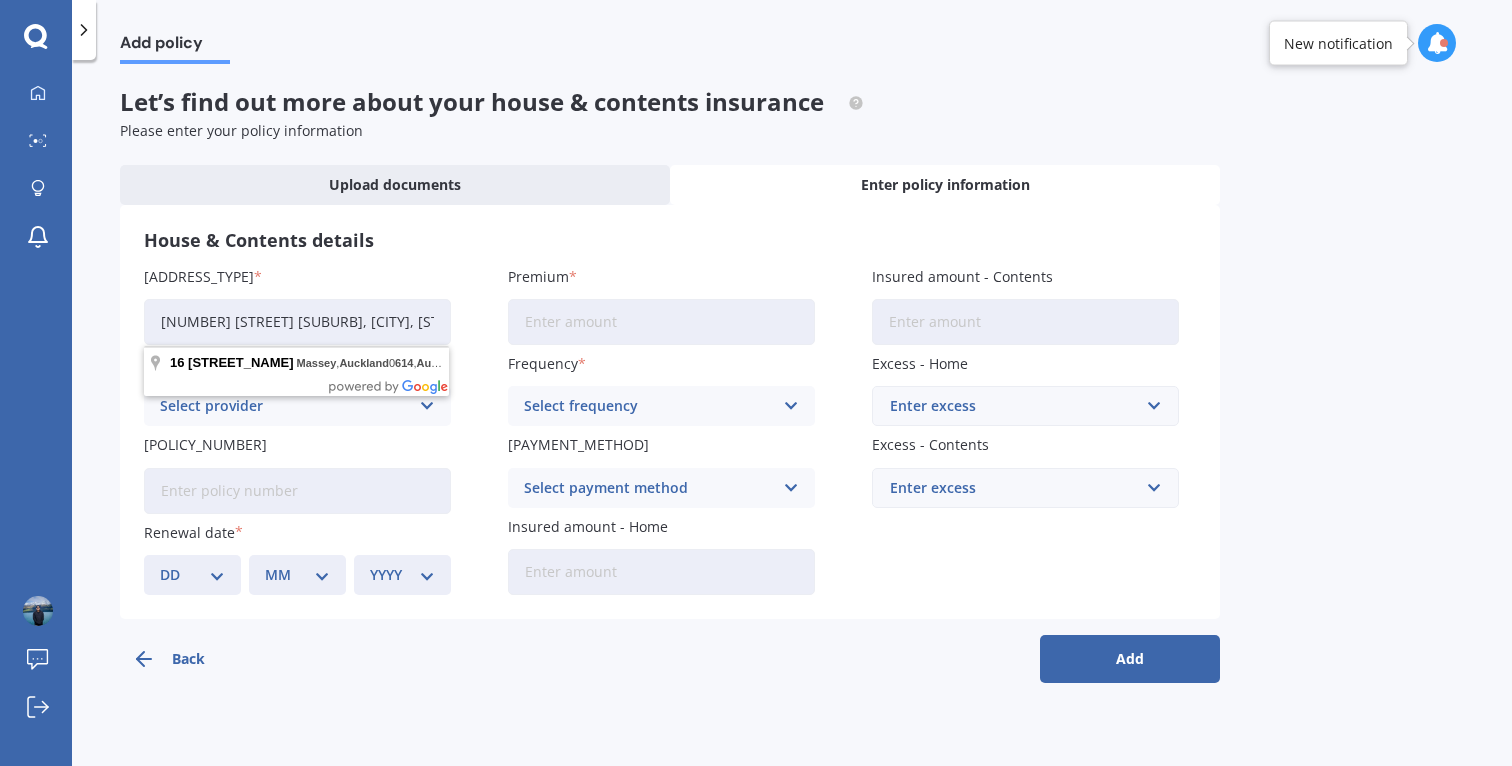 scroll, scrollTop: 0, scrollLeft: 0, axis: both 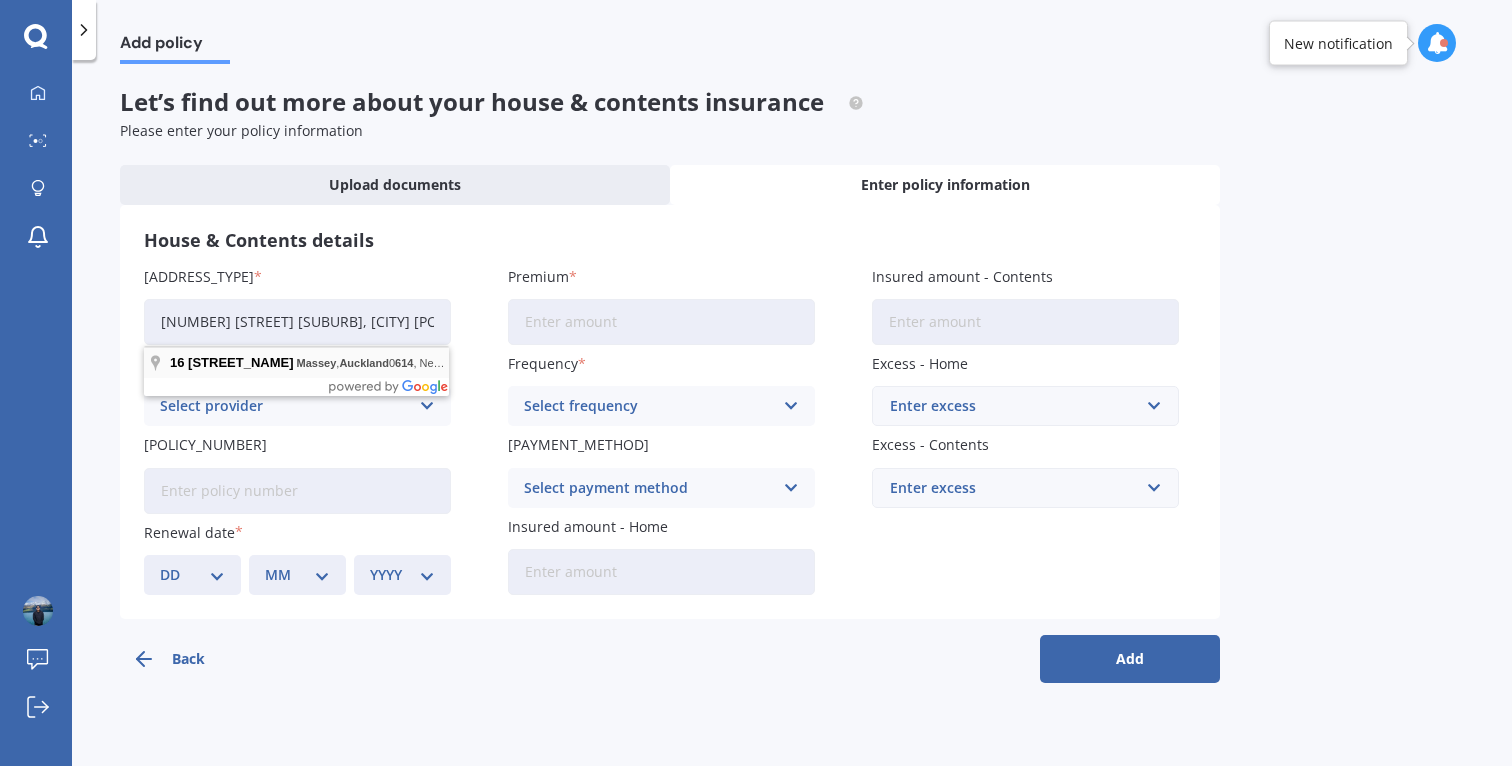 type on "[NUMBER] [STREET] [SUBURB], [CITY] [POSTAL_CODE]" 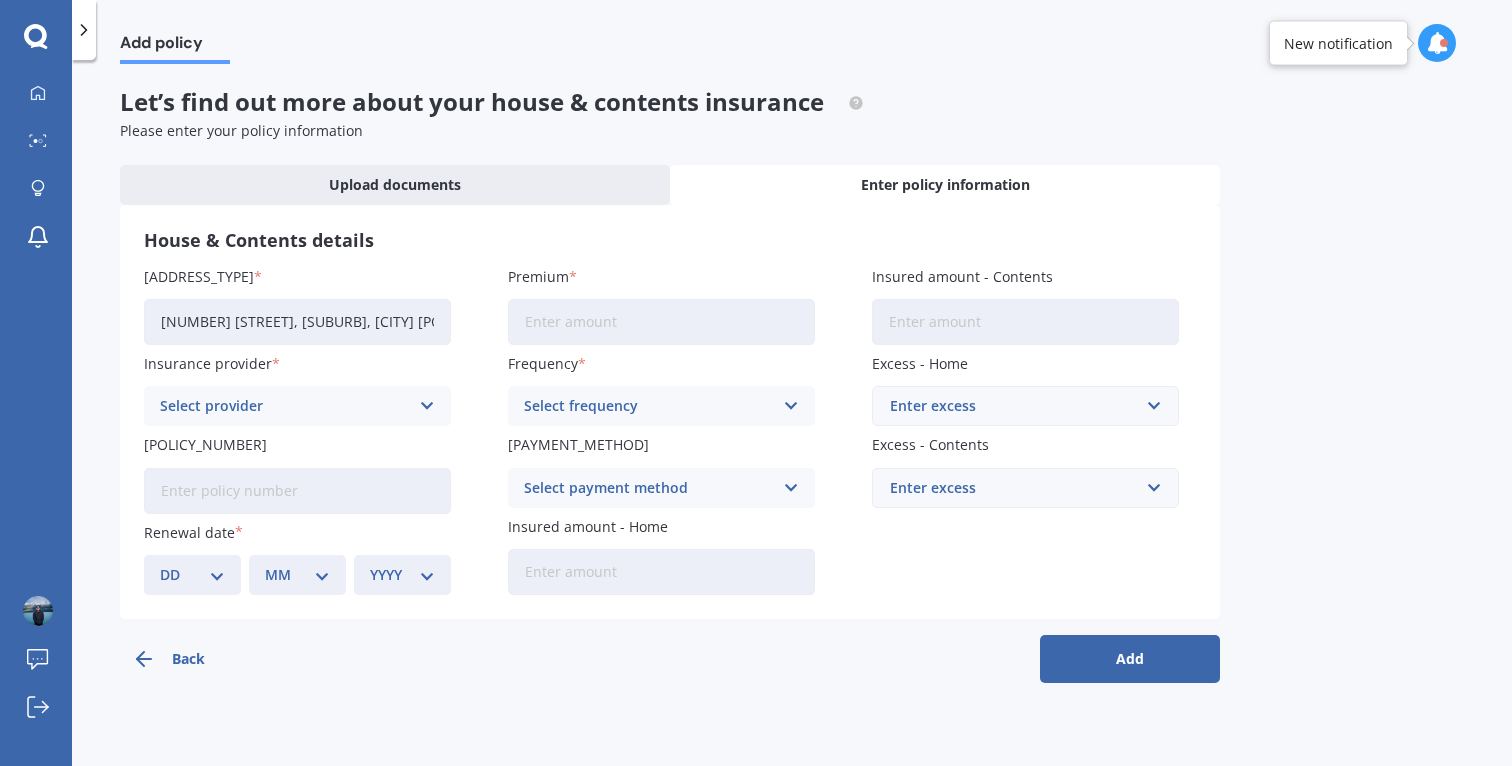 click on "Premium" at bounding box center [661, 322] 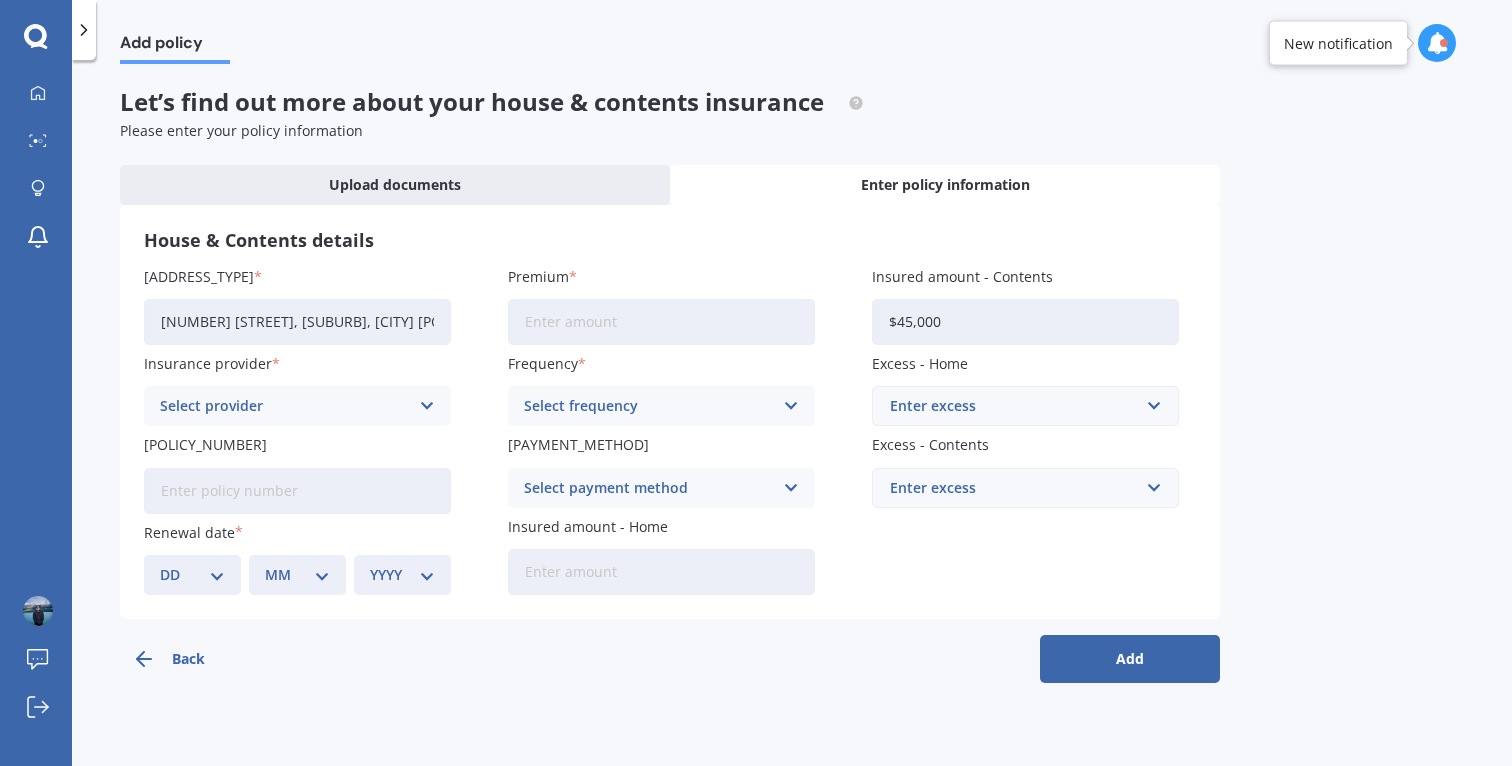 type on "$45,000" 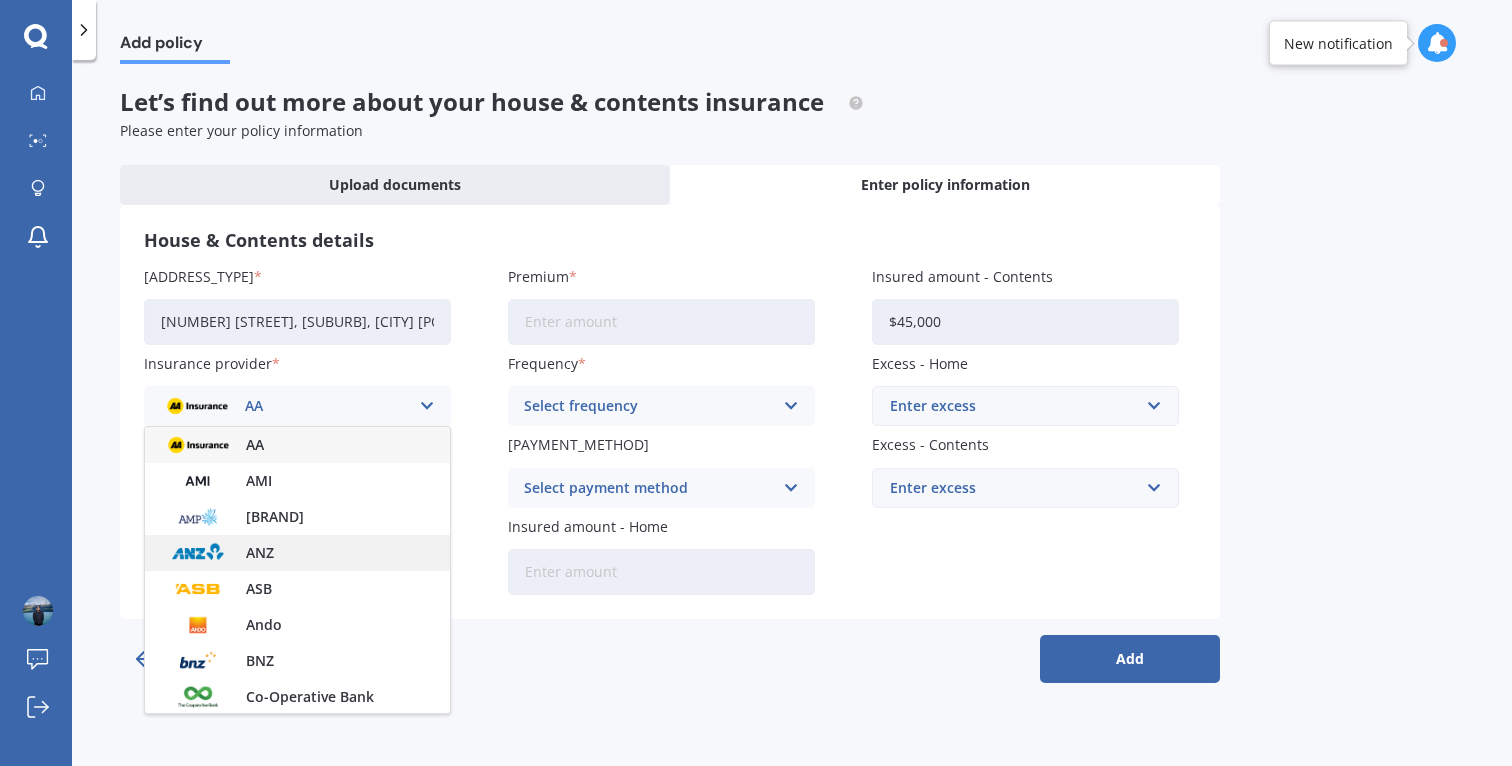 click on "ANZ" at bounding box center (255, 445) 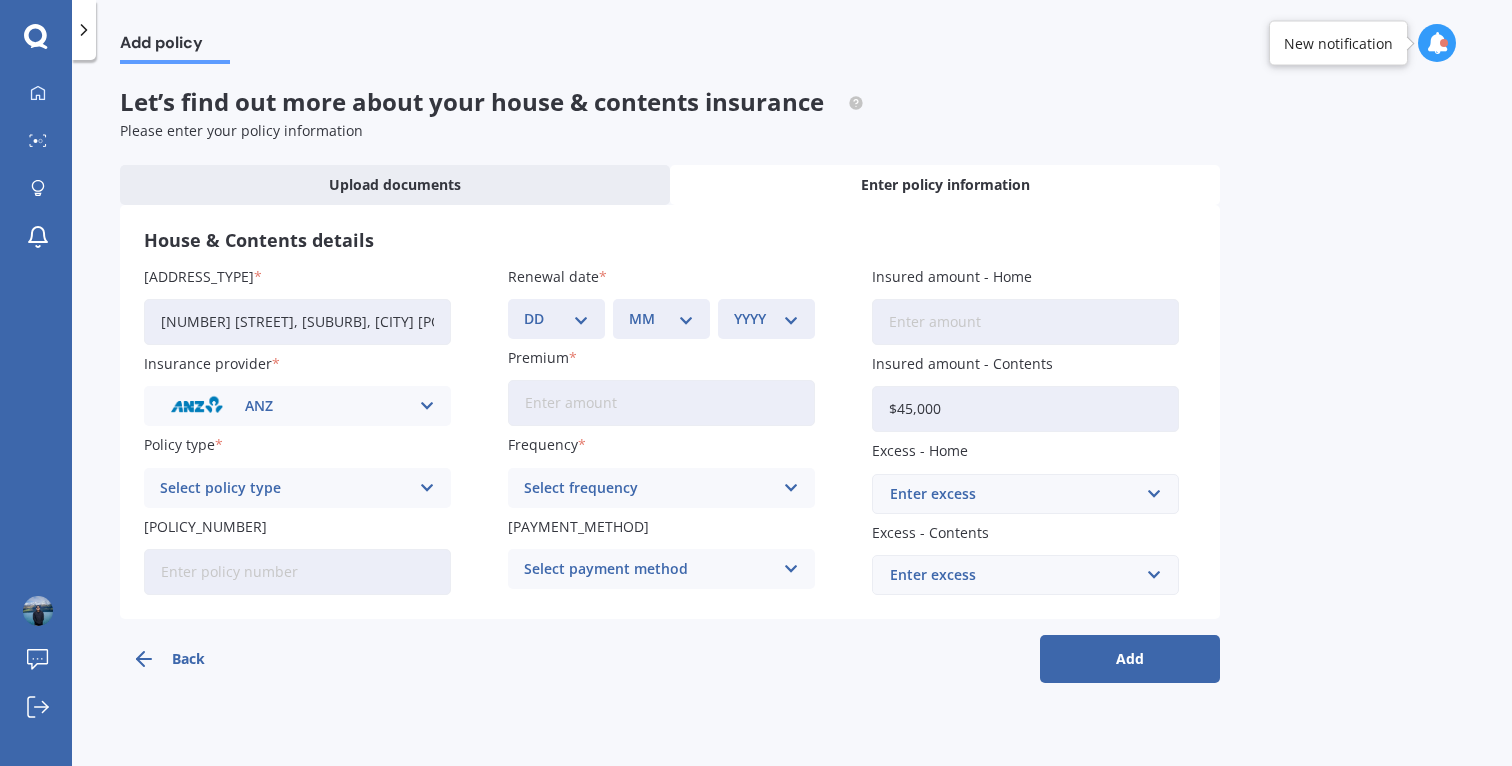 click on "[DAY_RANGE]" at bounding box center [556, 319] 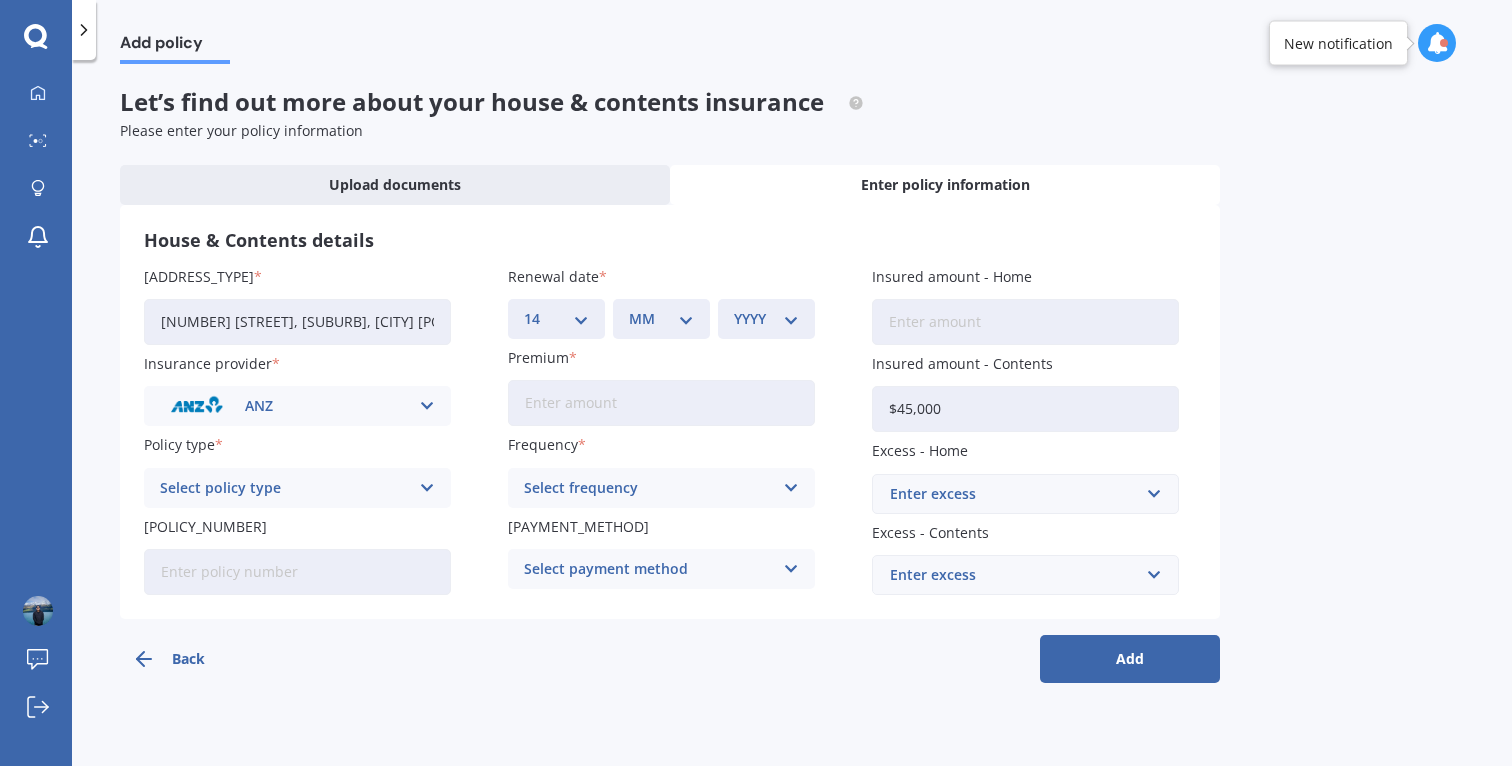 click on "MM 01 02 03 04 05 06 07 08 09 10 11 12" at bounding box center (661, 319) 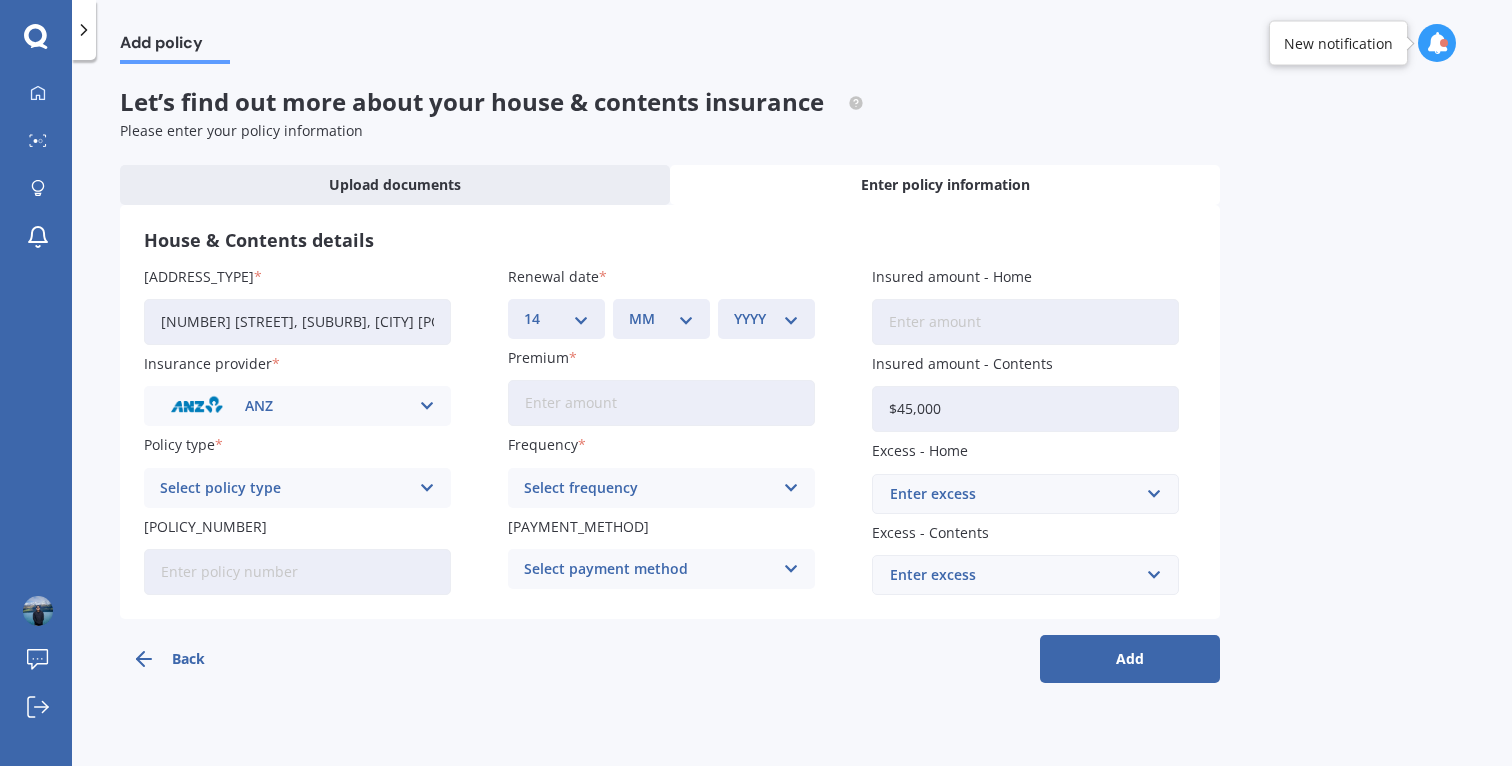select on "07" 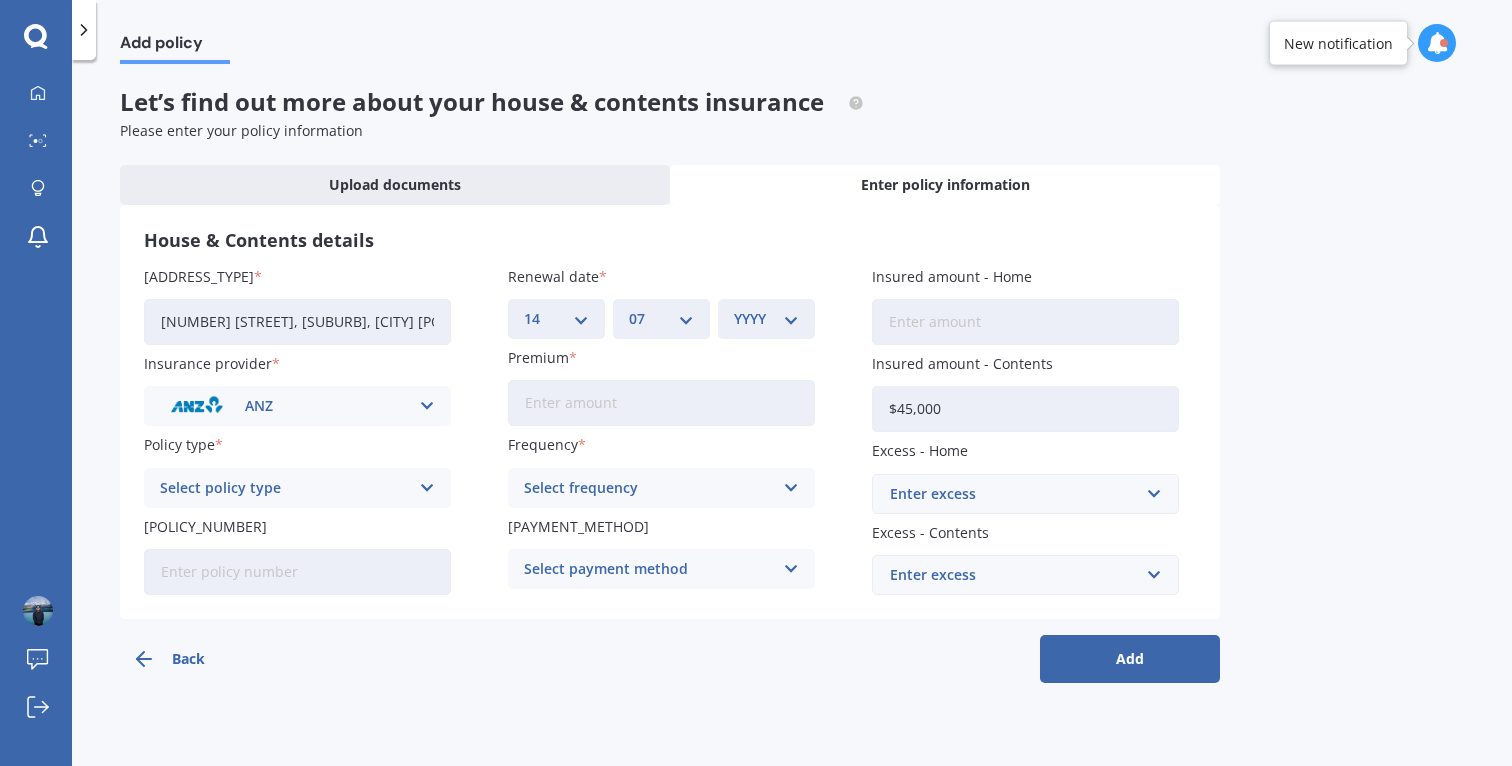 click on "[YEAR]" at bounding box center [766, 319] 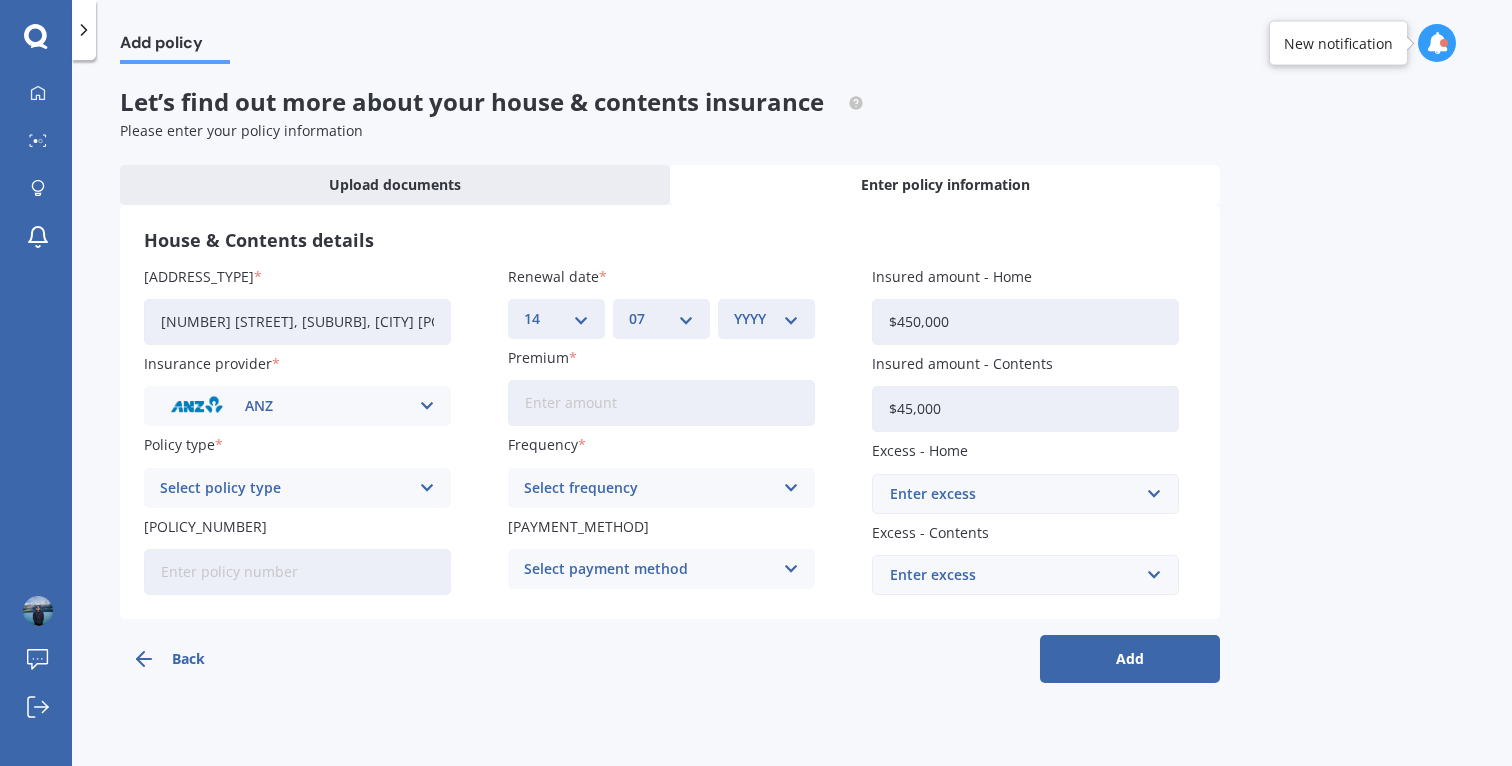 type on "$450,000" 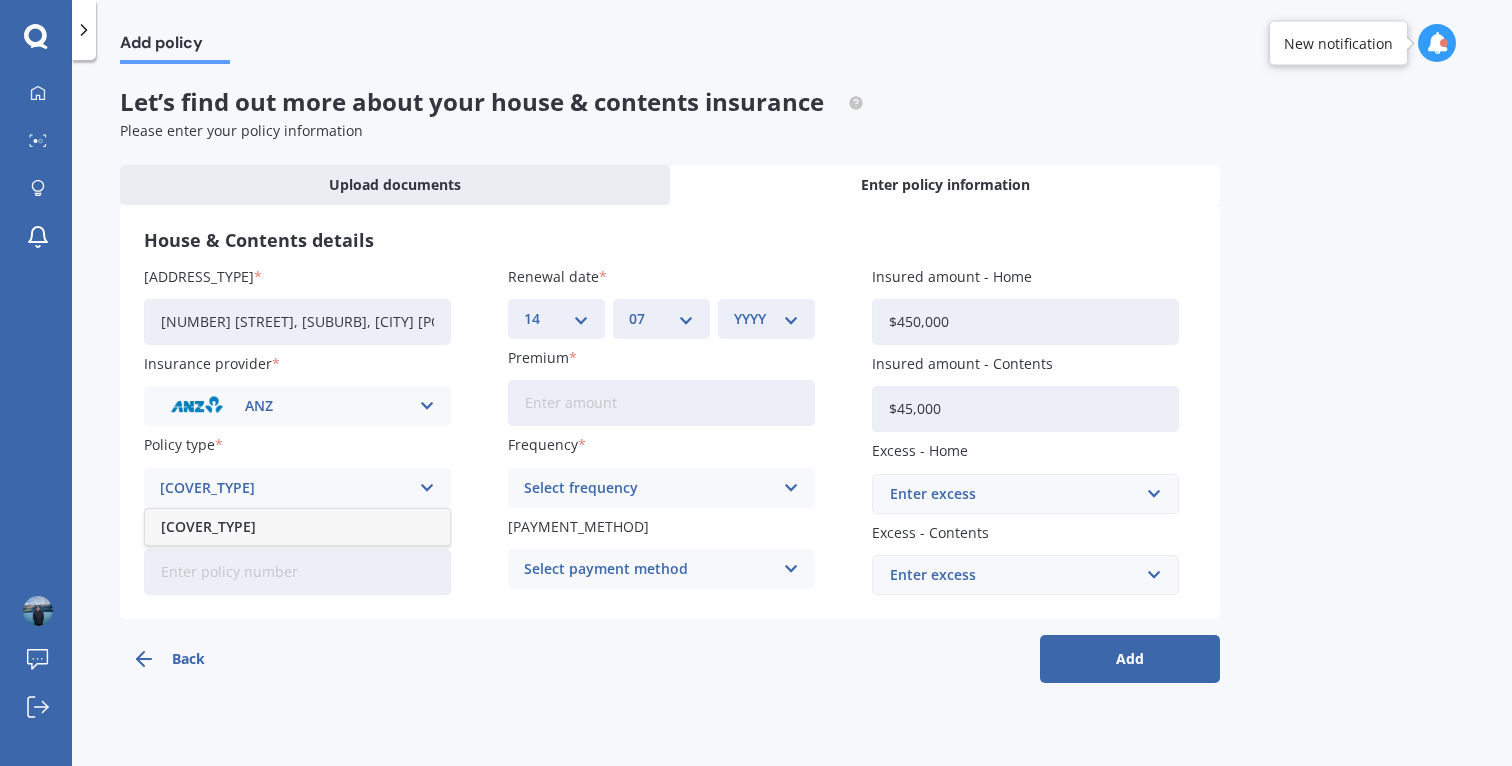 click on "[COVER_TYPE]" at bounding box center (208, 527) 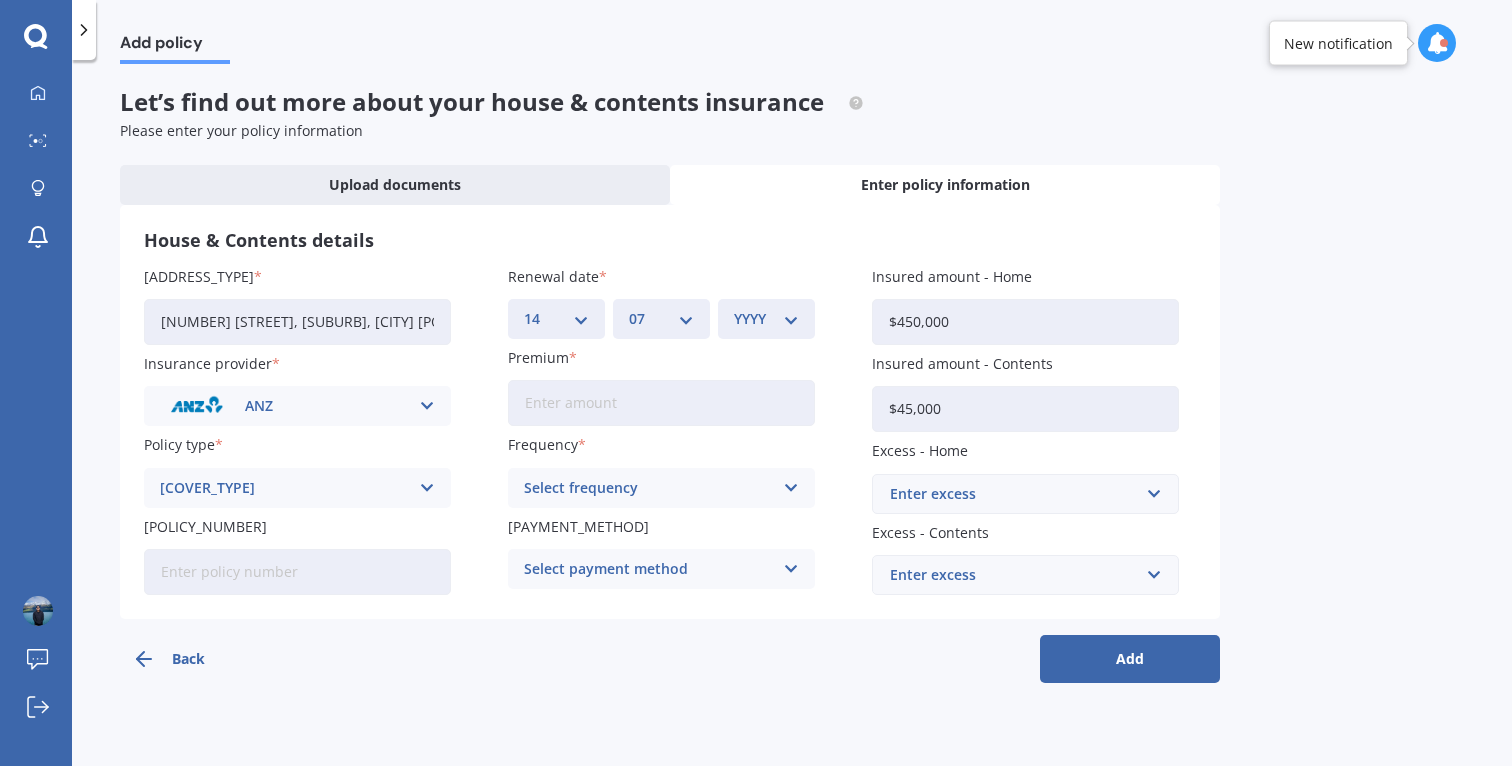 click on "Select frequency" at bounding box center [648, 488] 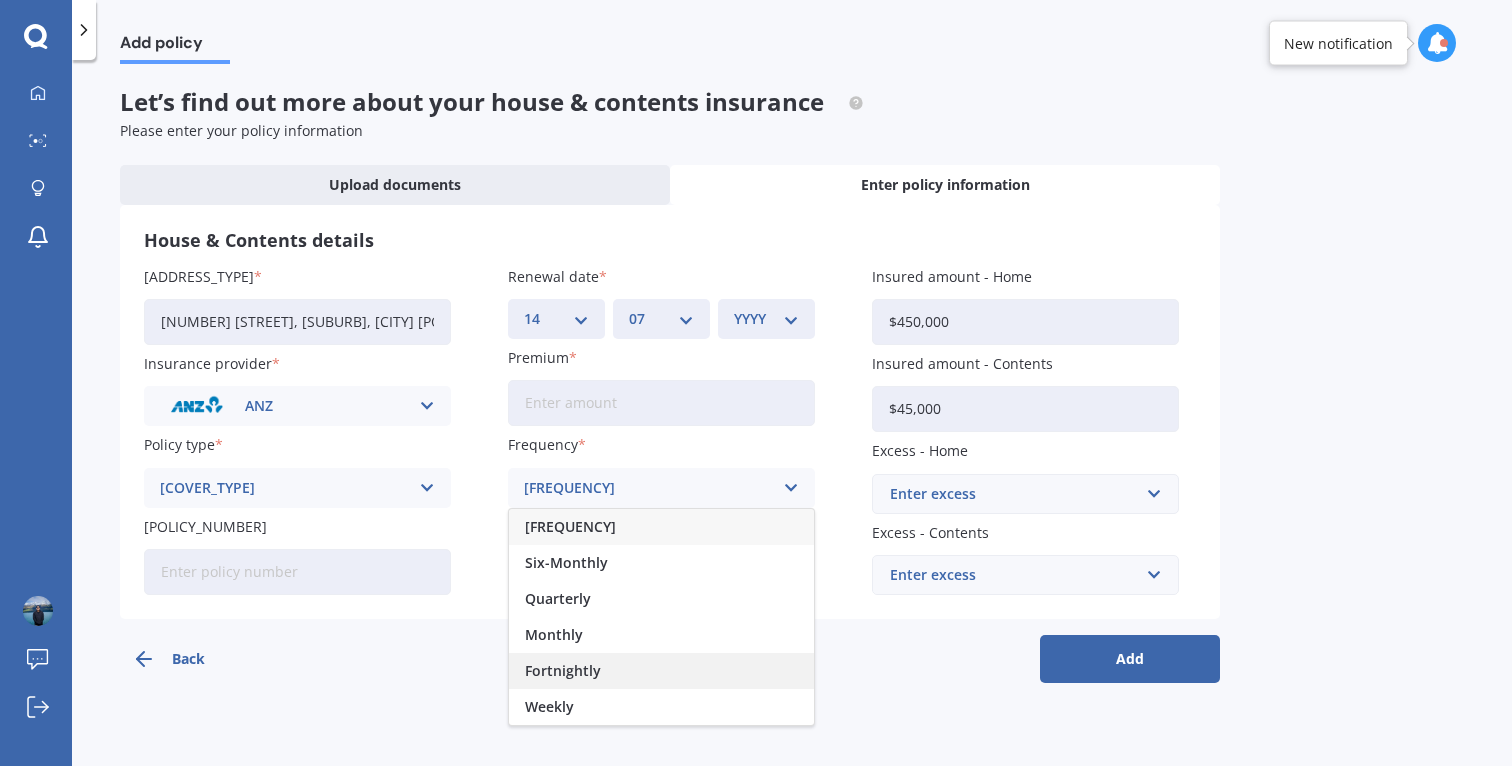 click on "Fortnightly" at bounding box center (570, 527) 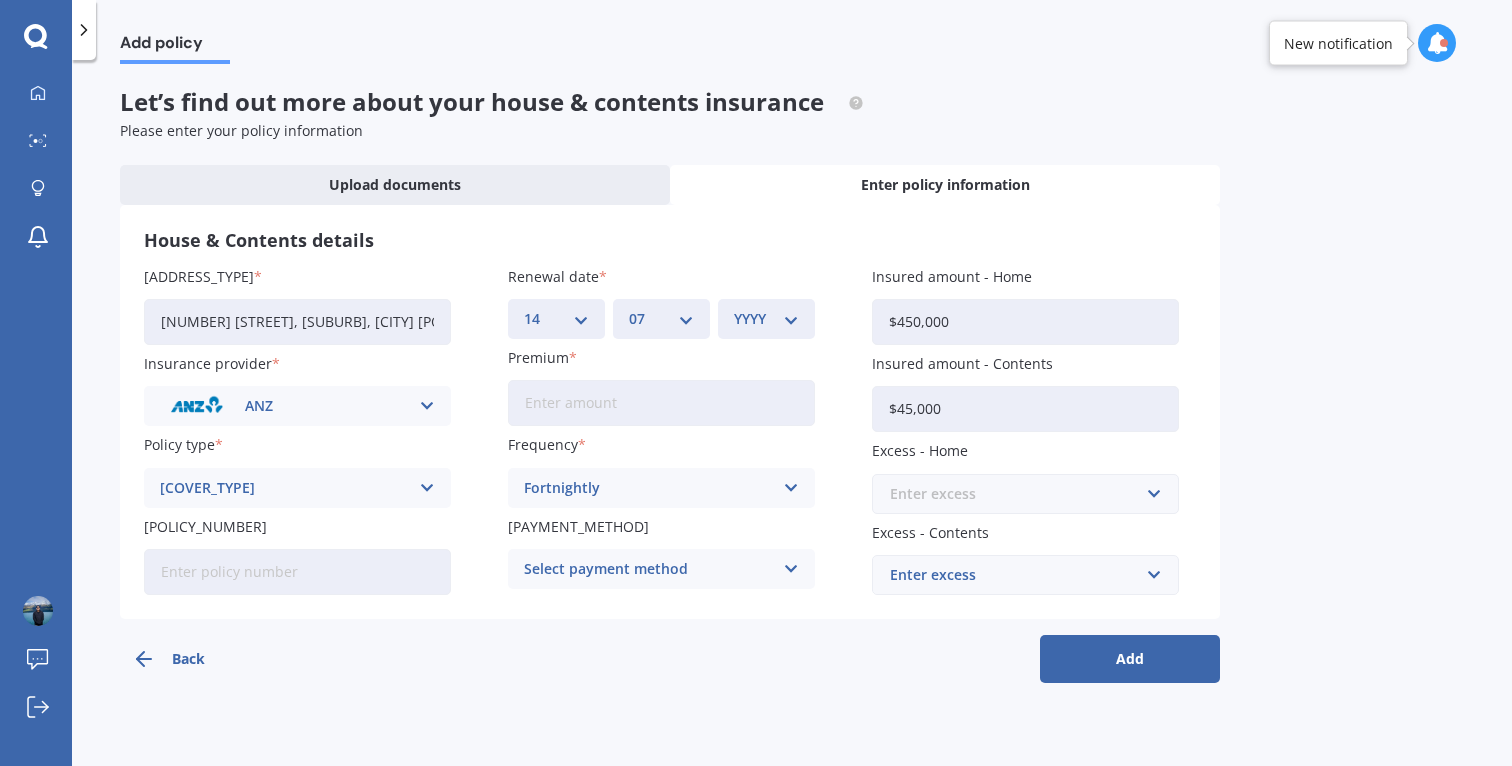 click at bounding box center (1018, 494) 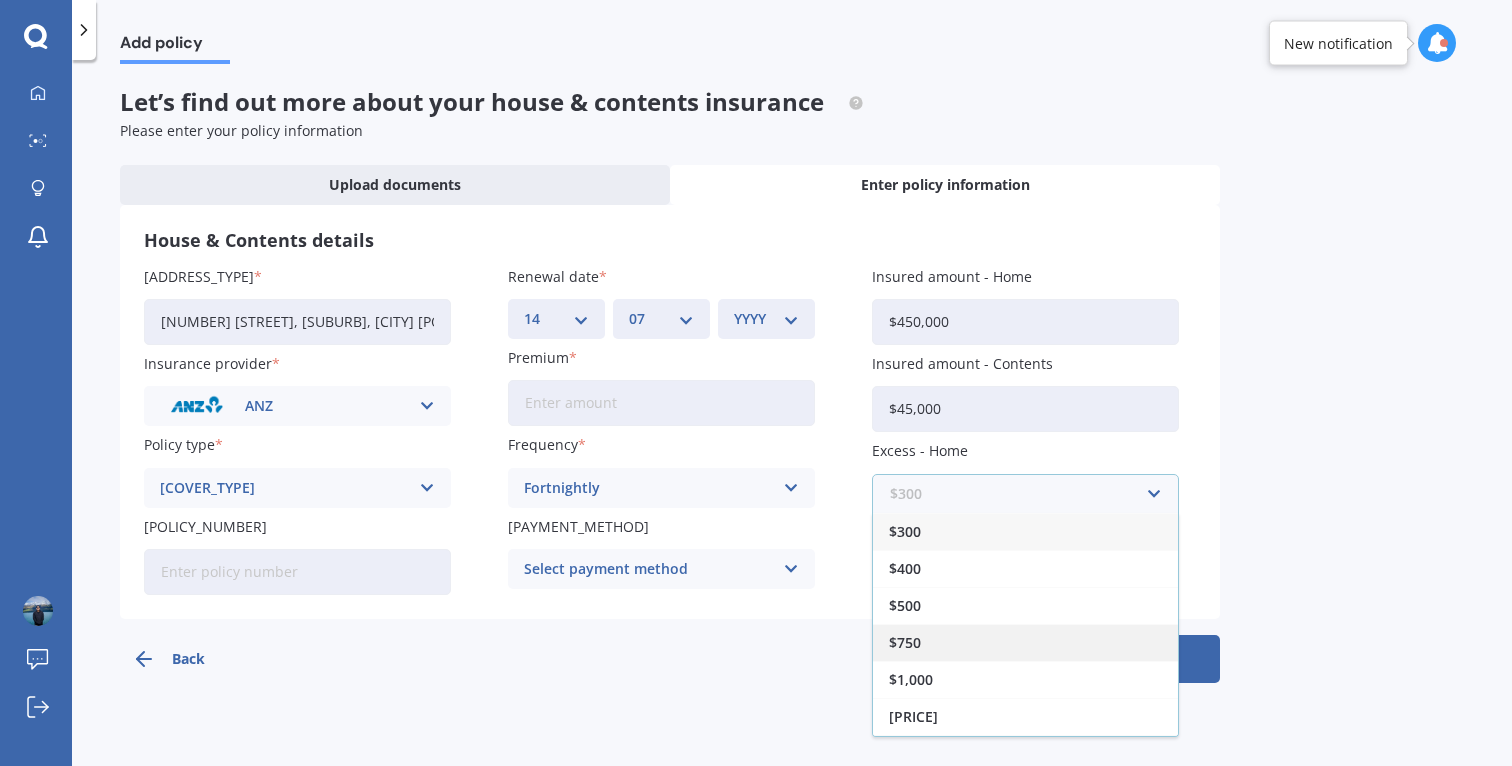 scroll, scrollTop: 35, scrollLeft: 0, axis: vertical 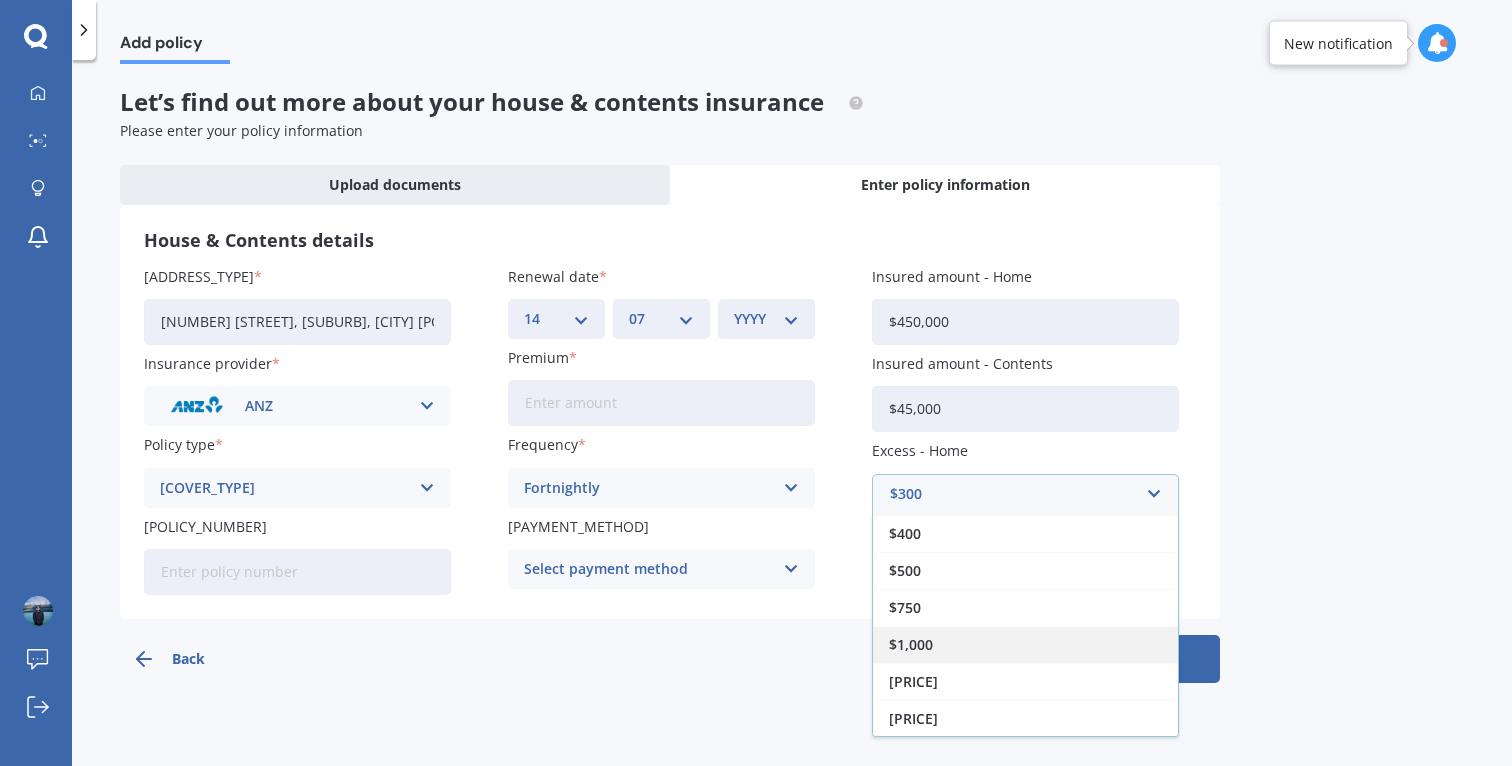 click on "$1,000" at bounding box center (905, 497) 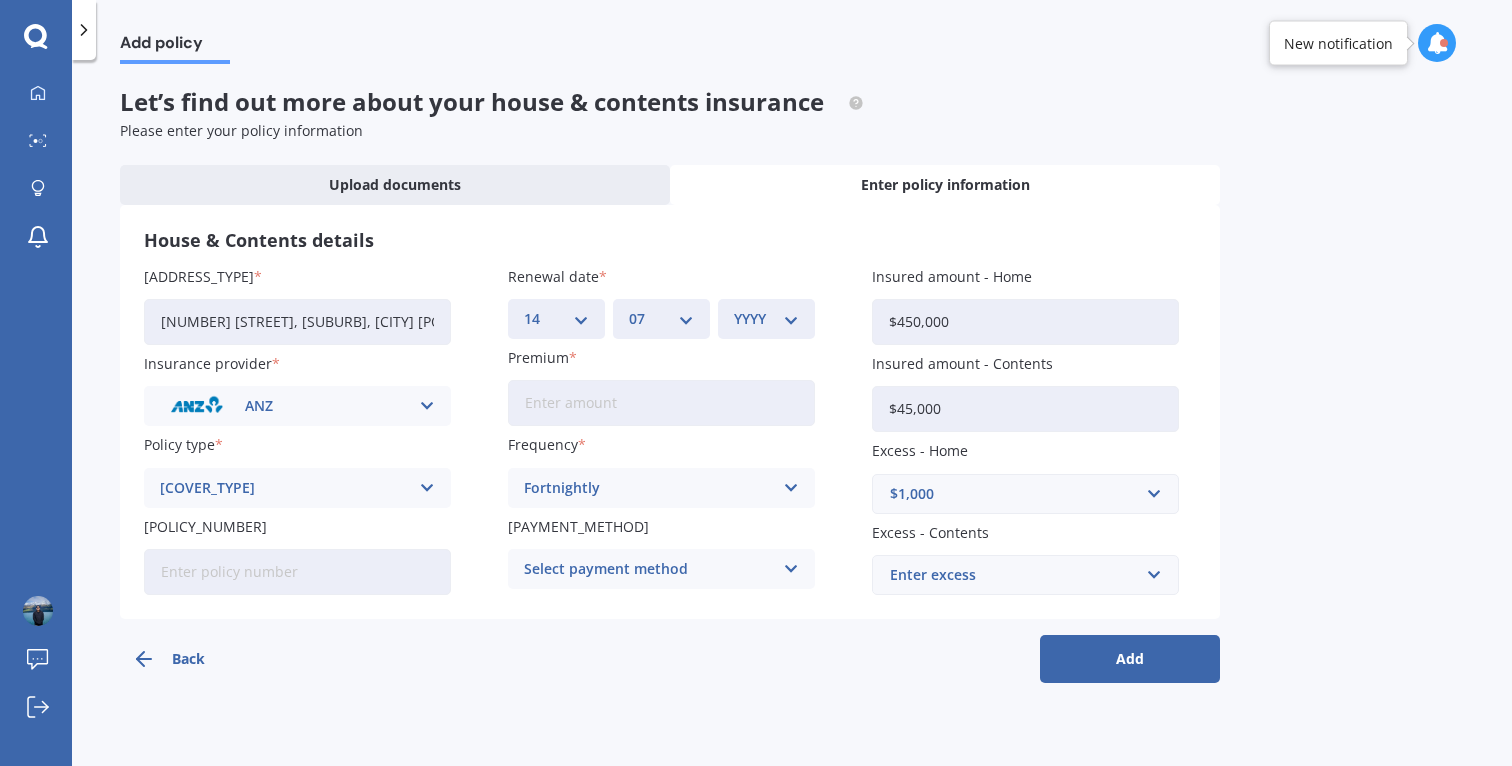 click on "Select payment method" at bounding box center [648, 569] 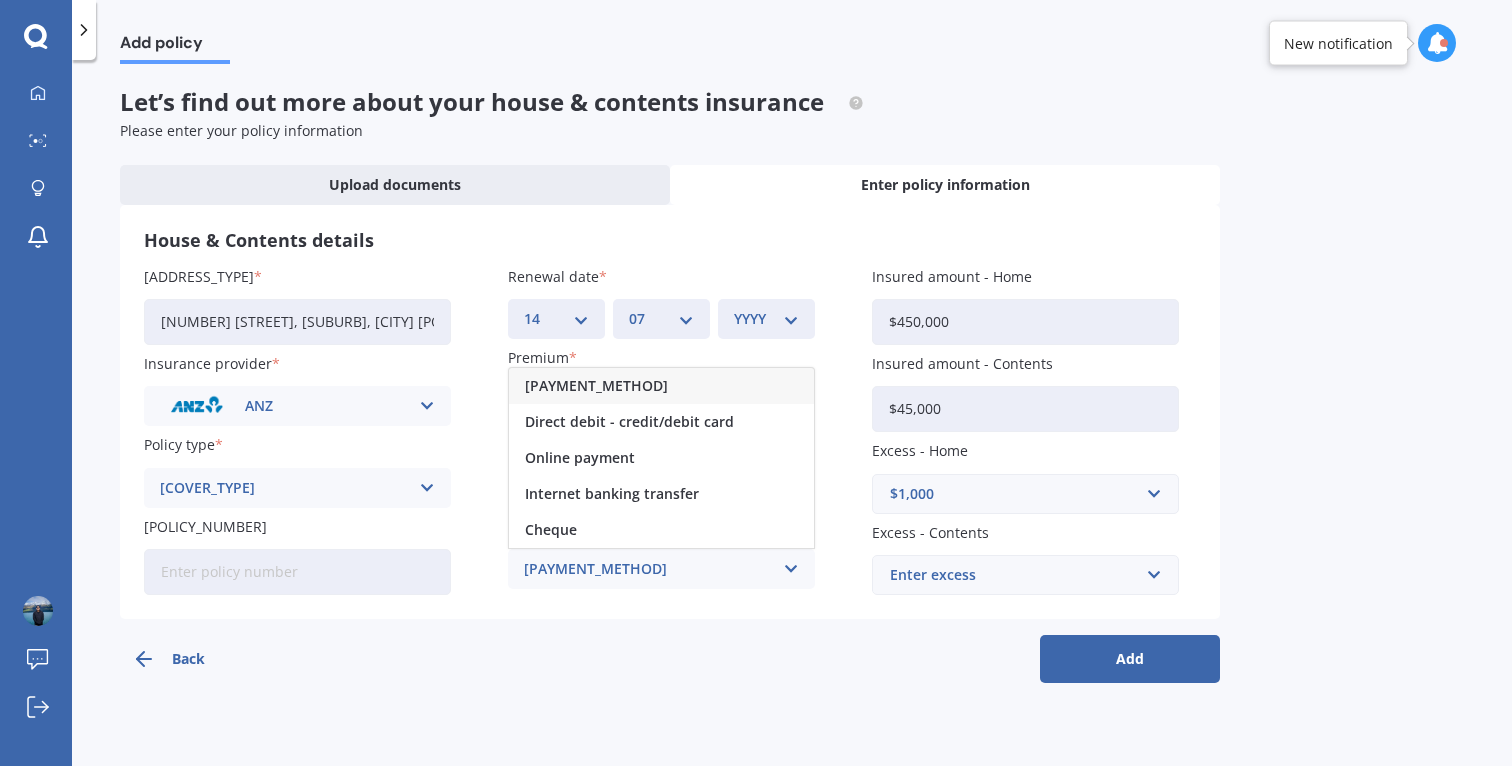 click on "[PAYMENT_METHOD]" at bounding box center (661, 386) 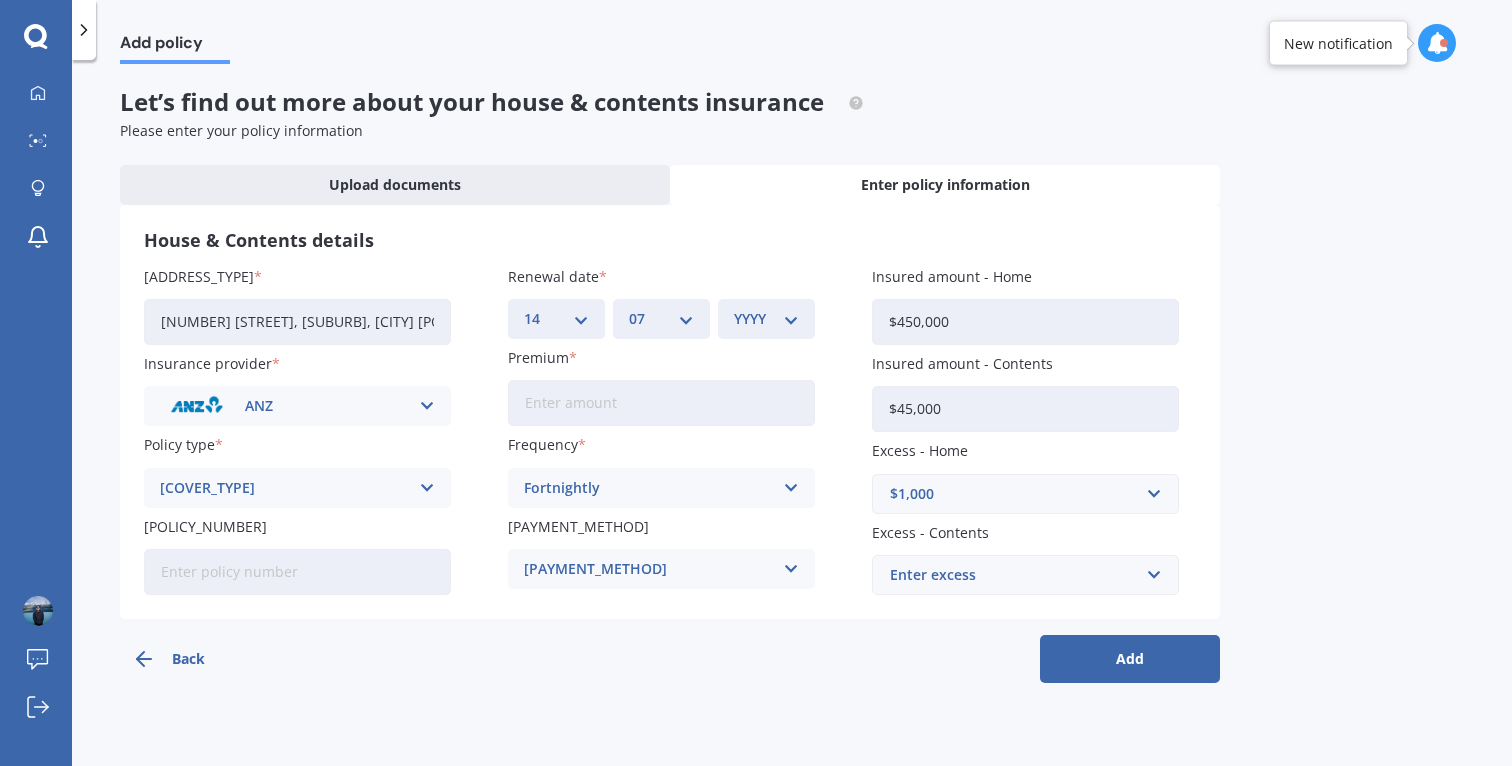click on "Enter excess" at bounding box center (1013, 575) 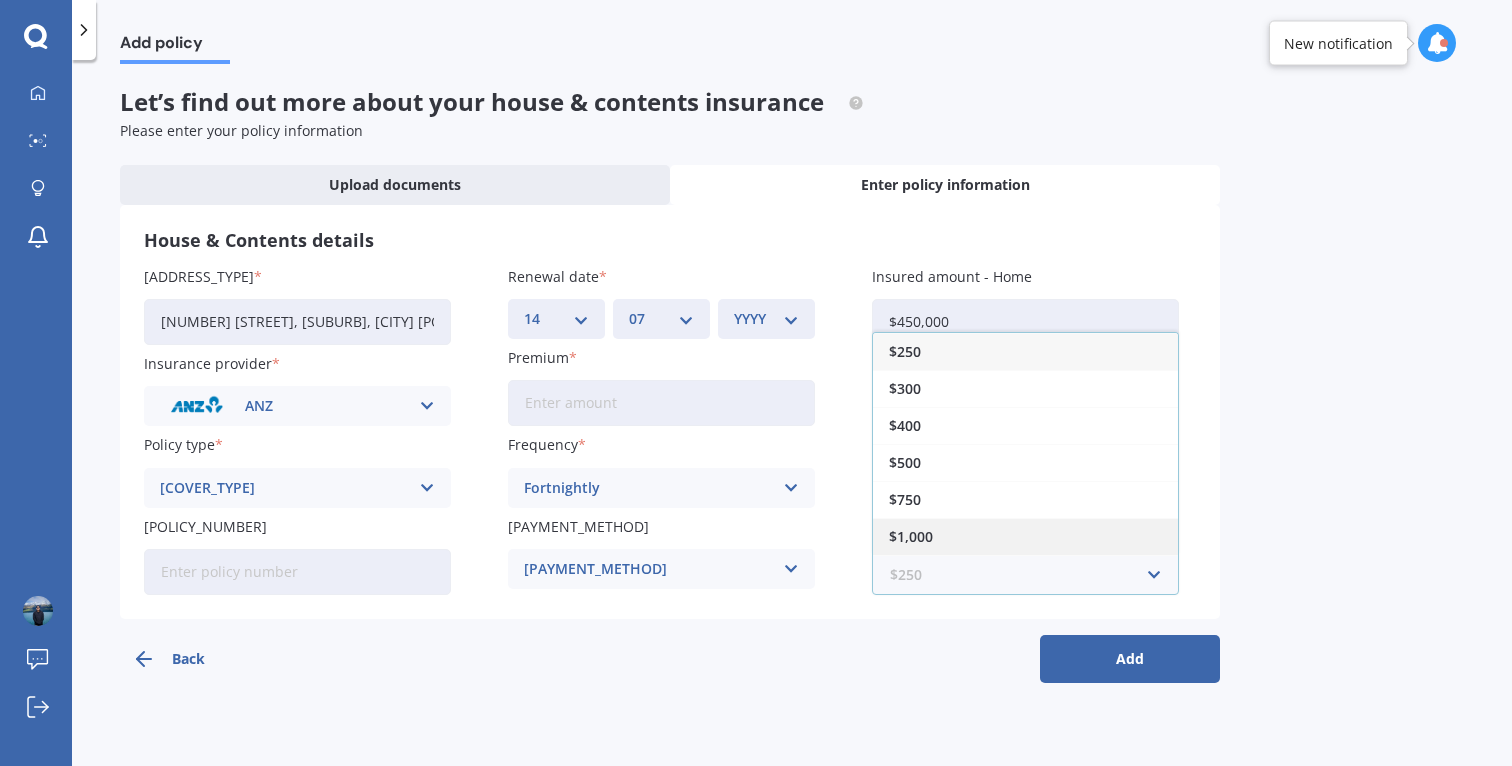 scroll, scrollTop: 35, scrollLeft: 0, axis: vertical 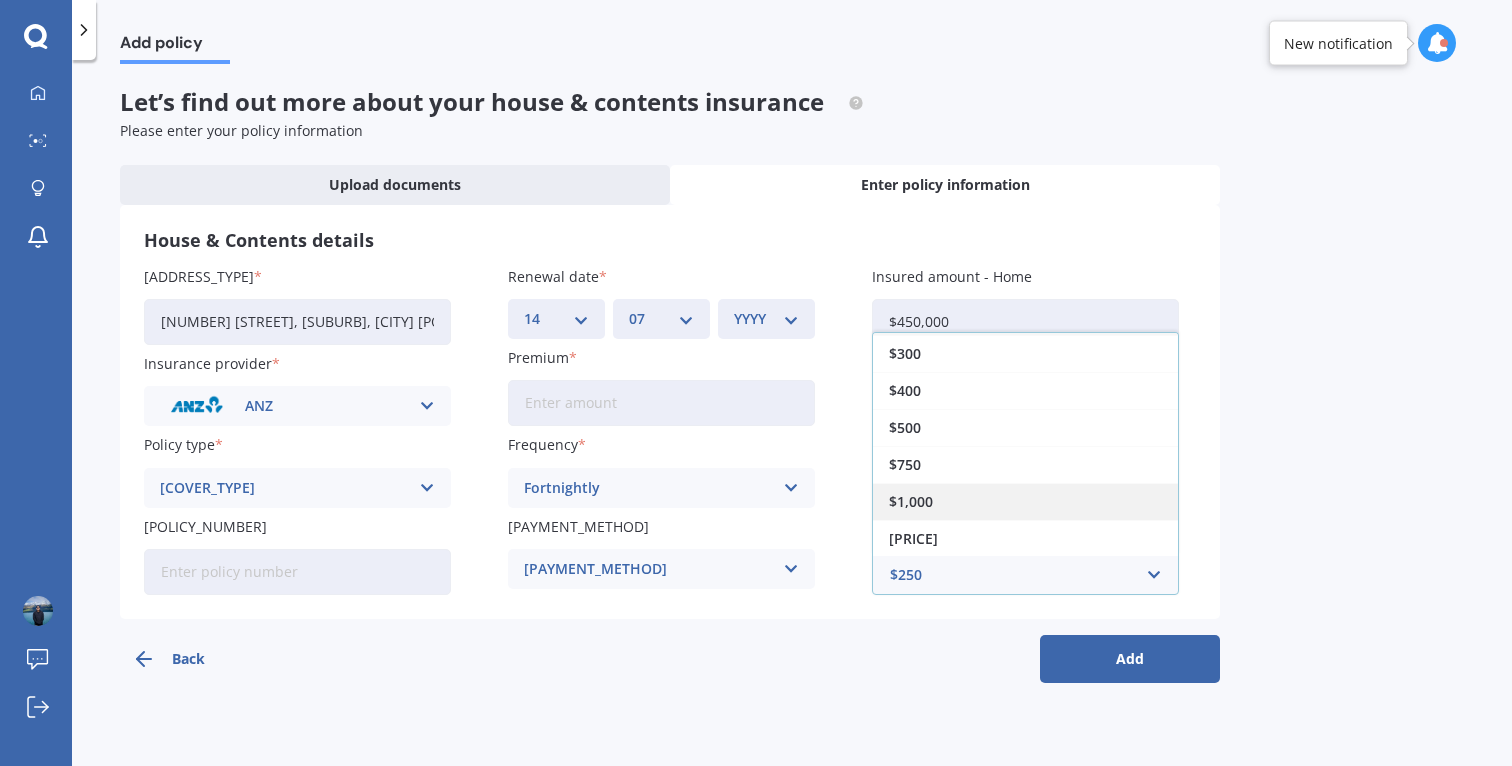 click on "$1,000" at bounding box center [1025, 501] 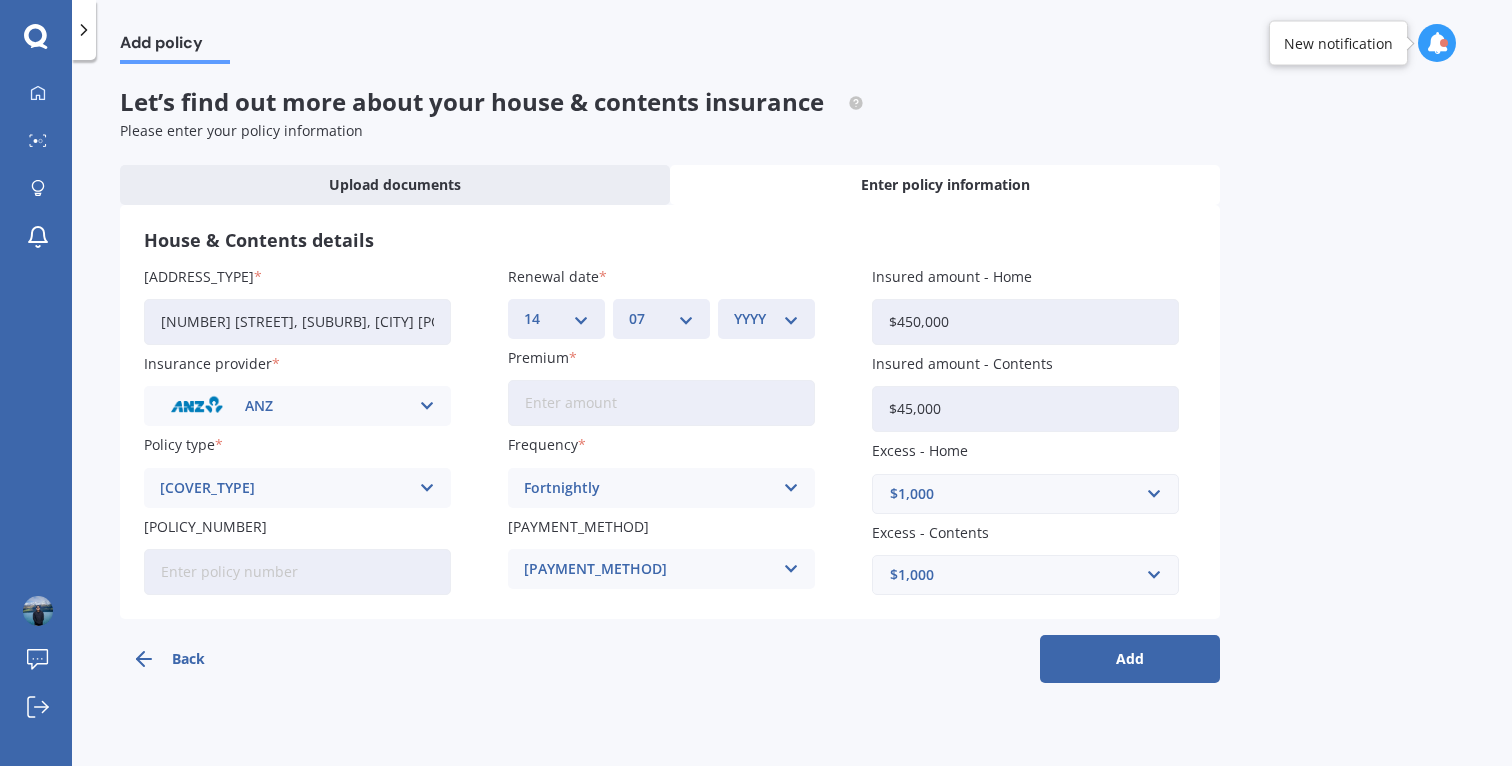 click on "Add" at bounding box center (1130, 659) 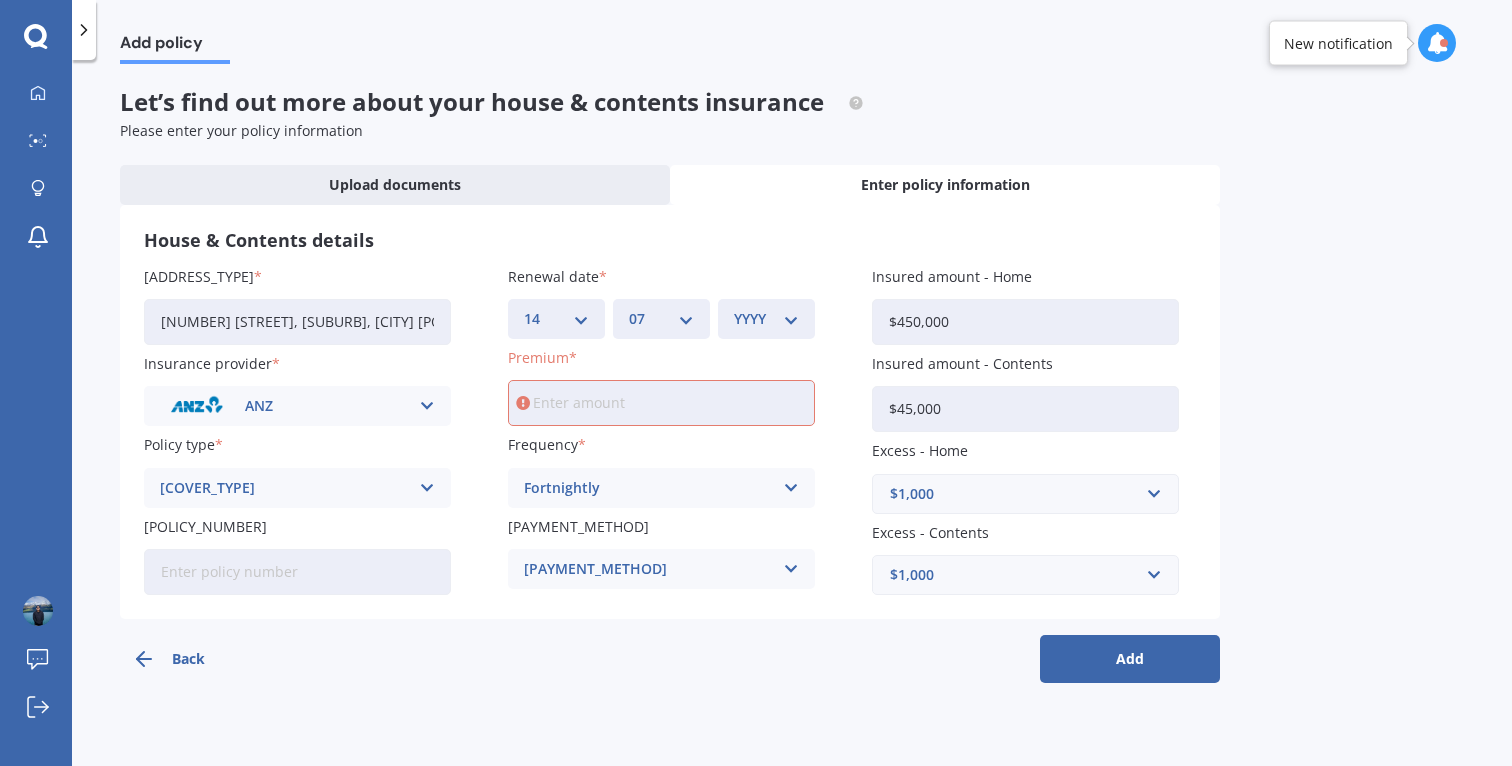 click on "Premium" at bounding box center (661, 403) 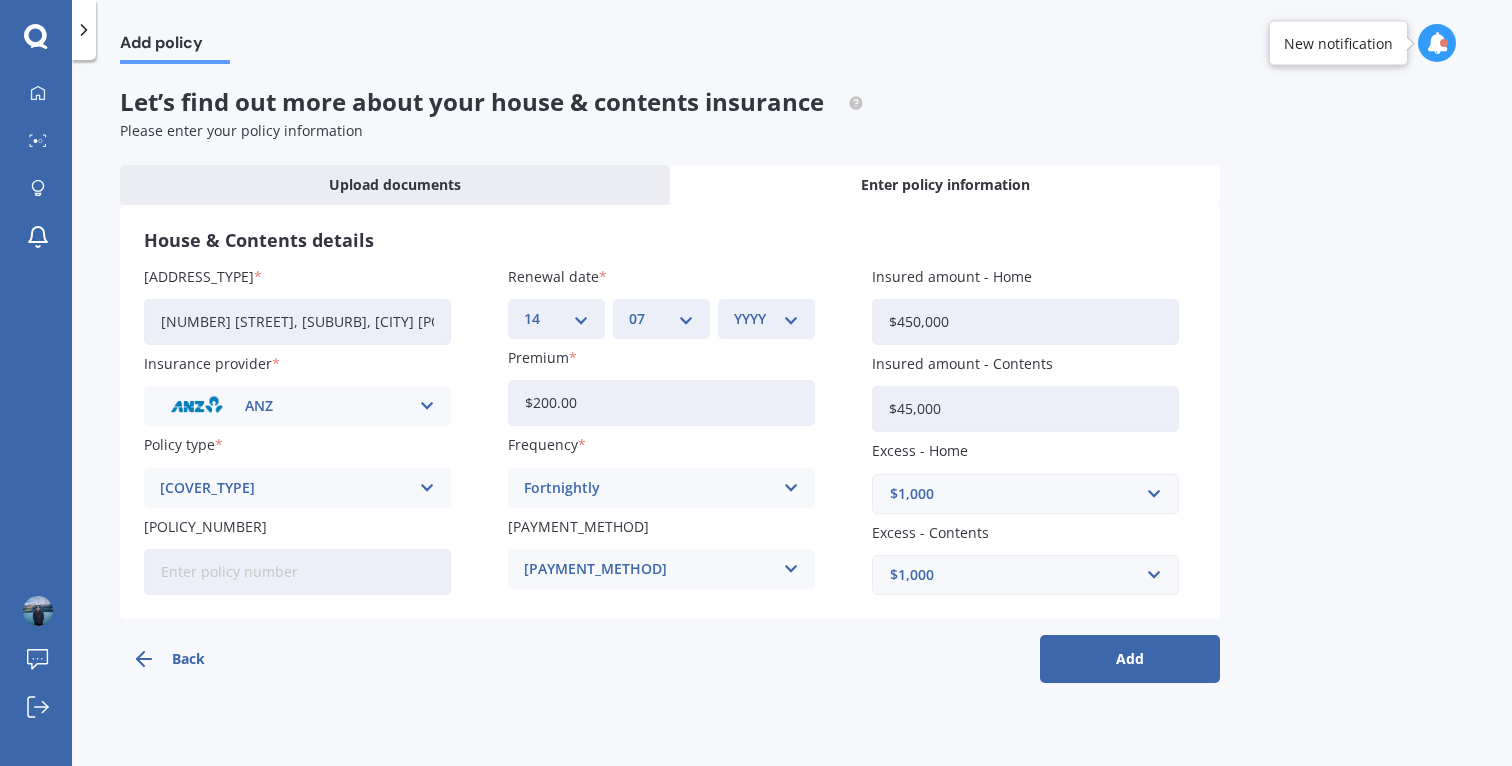 type on "$200.00" 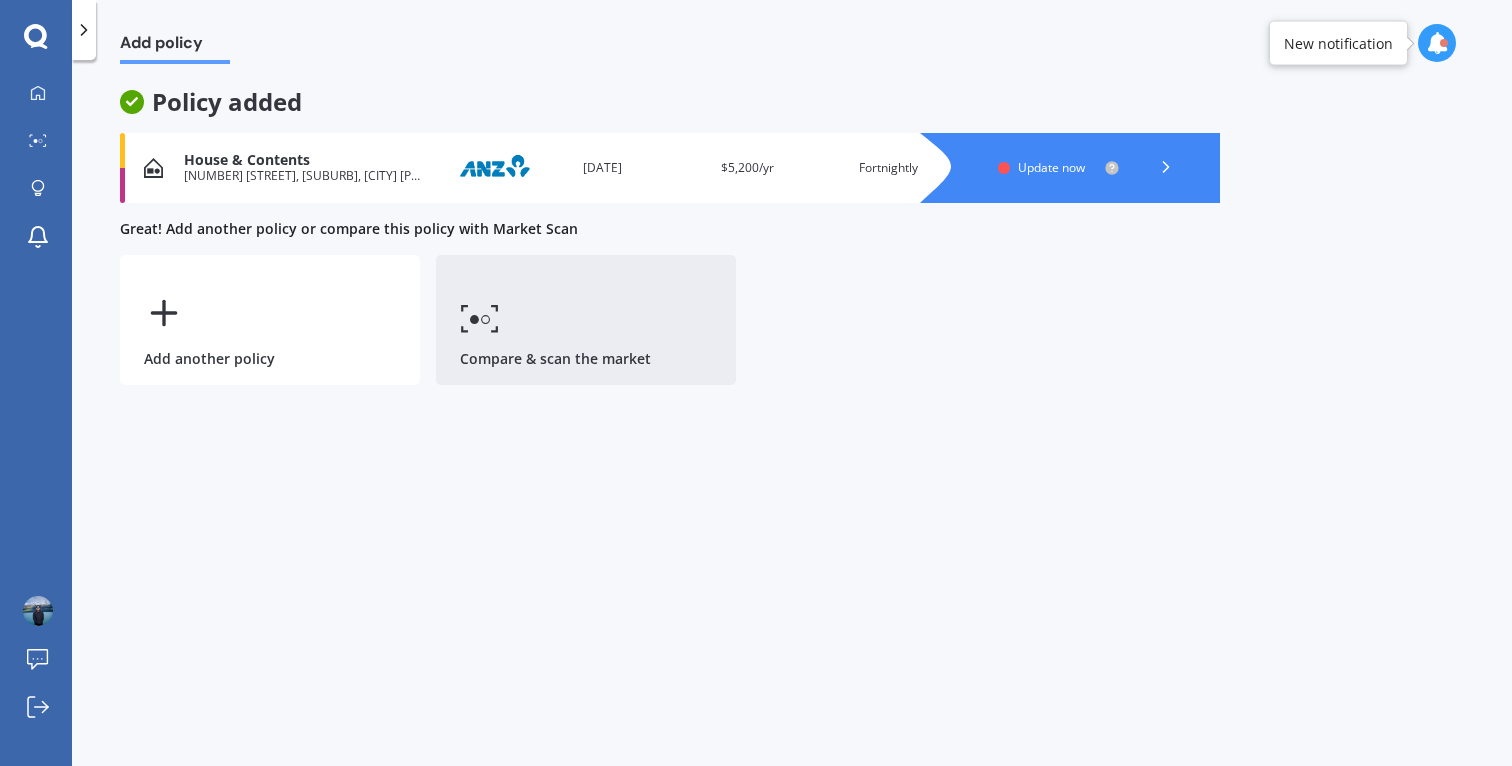 click on "Compare & scan the market" at bounding box center (586, 320) 